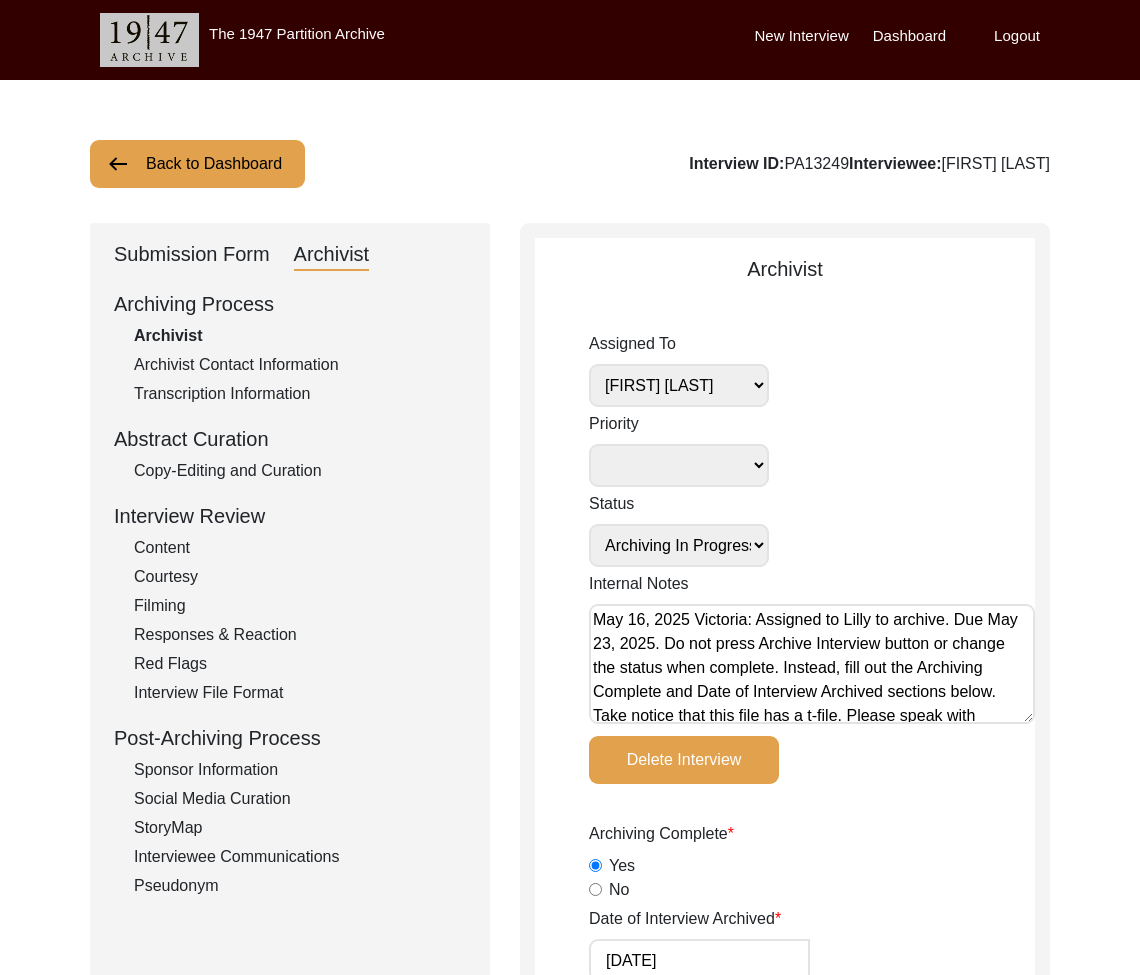 scroll, scrollTop: 0, scrollLeft: 0, axis: both 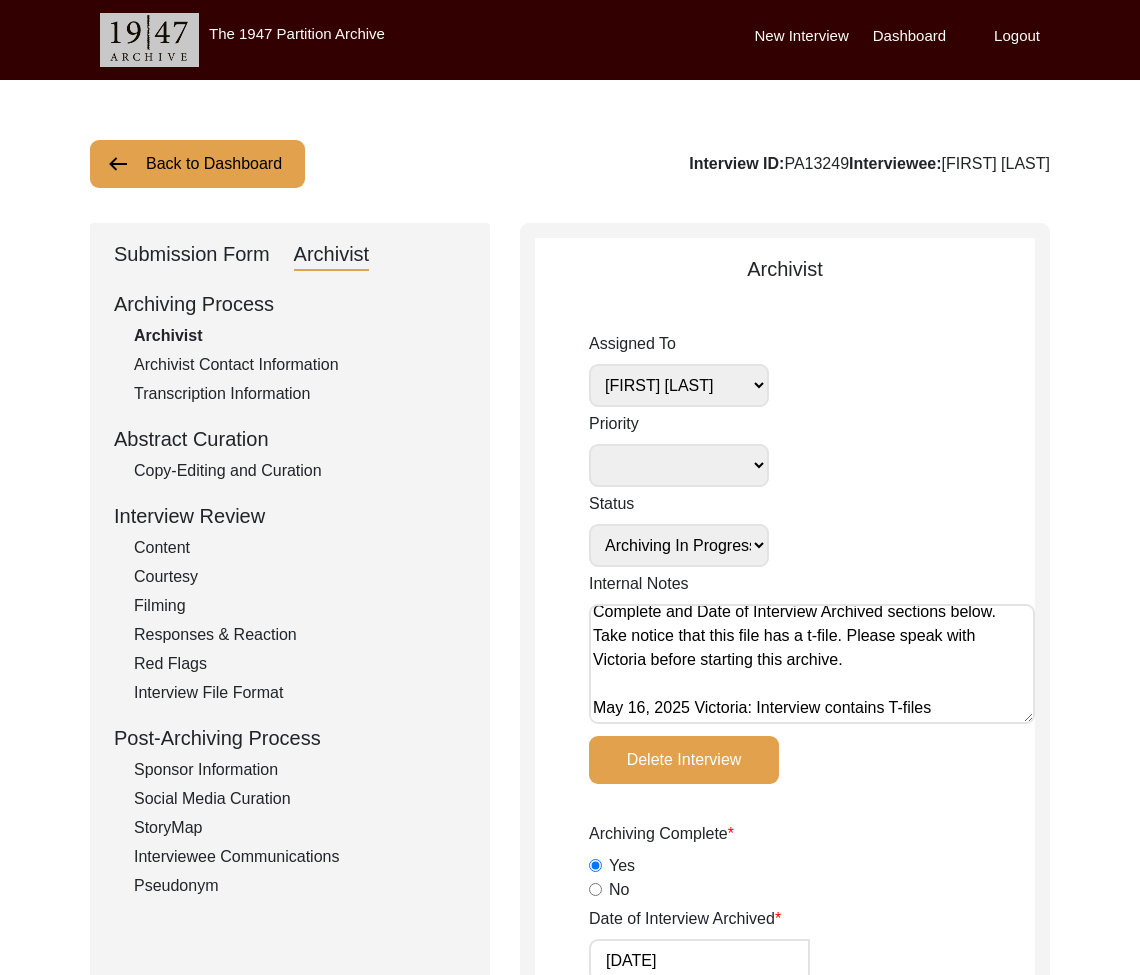 click on "Back to Dashboard" at bounding box center [197, 164] 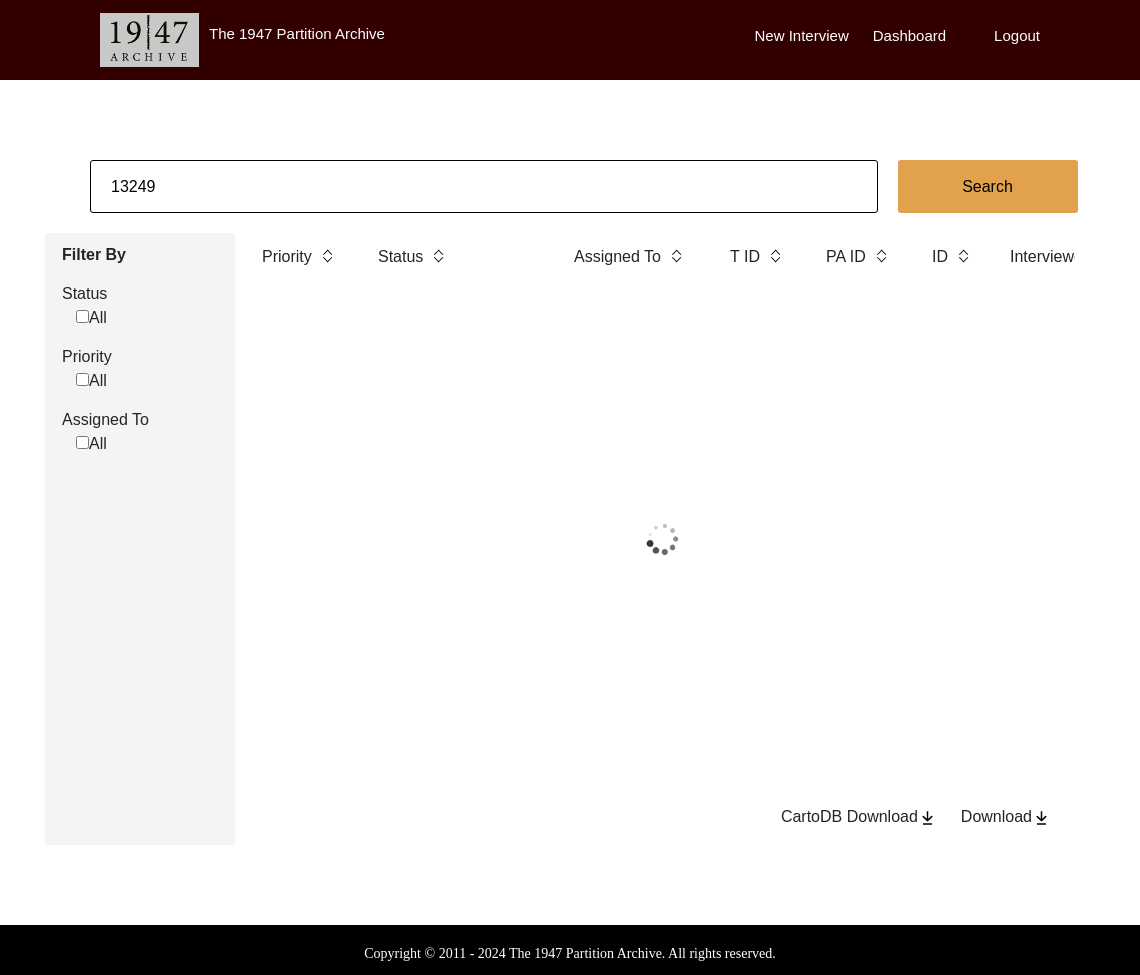 click on "13249" at bounding box center [484, 186] 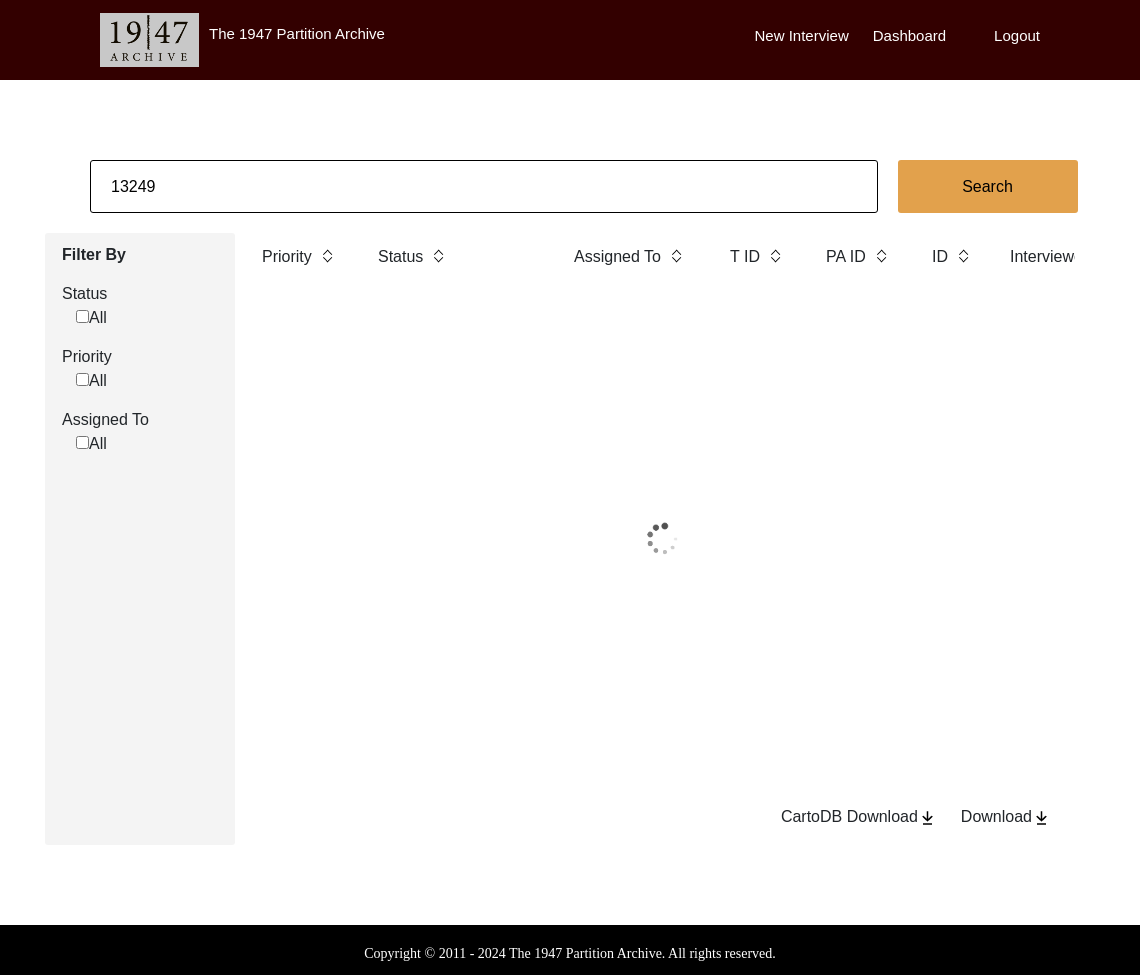 click on "13249" at bounding box center [484, 186] 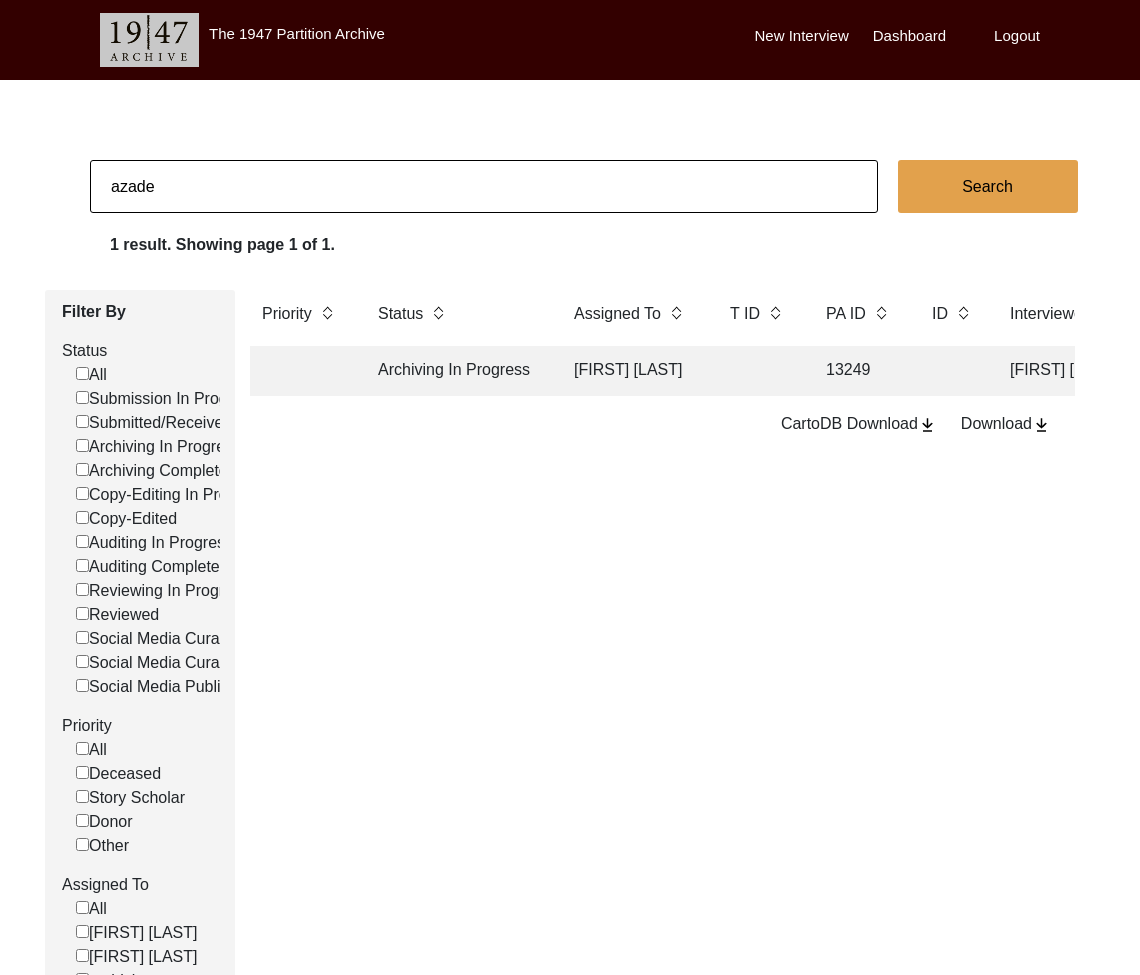 click on "azade" at bounding box center [484, 186] 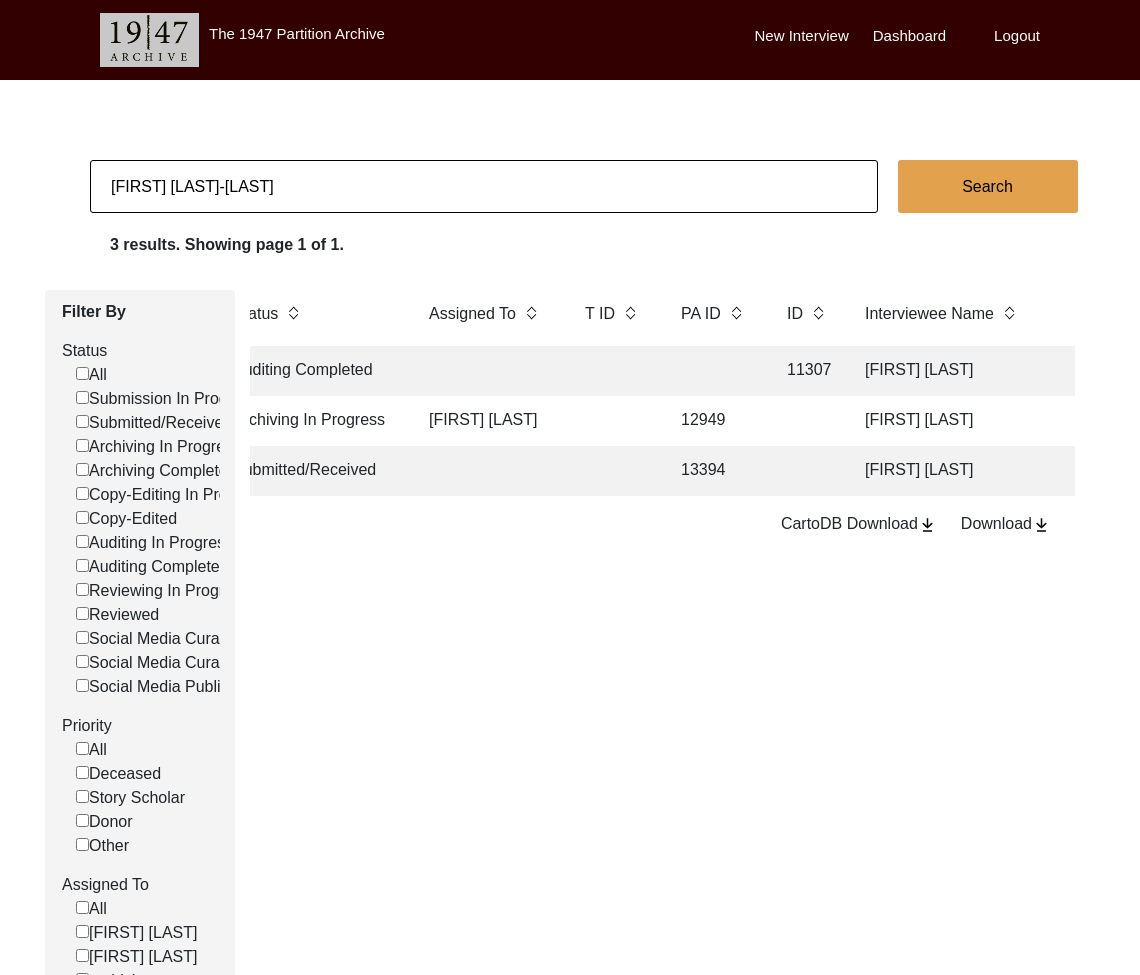 scroll, scrollTop: 0, scrollLeft: 0, axis: both 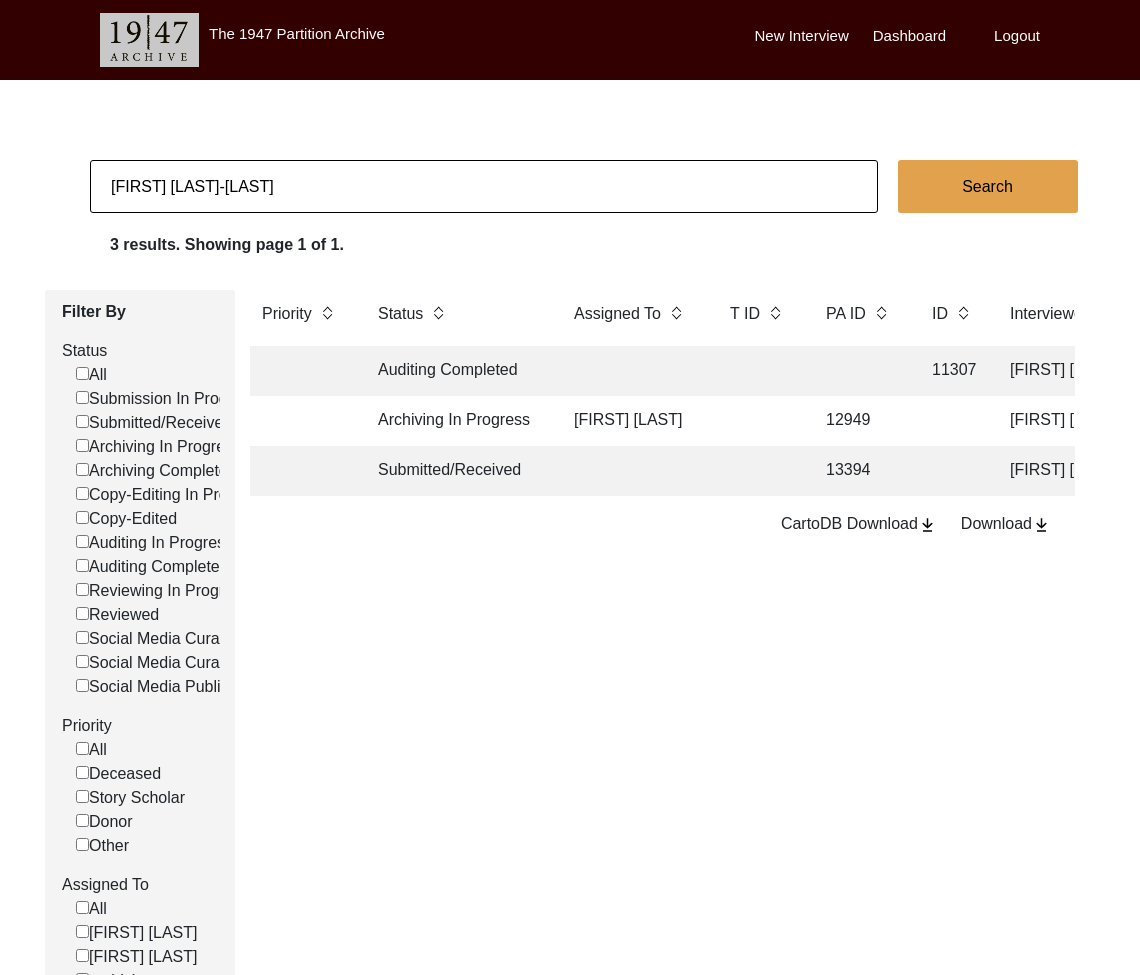 click on "Submitted/Received" at bounding box center [456, 371] 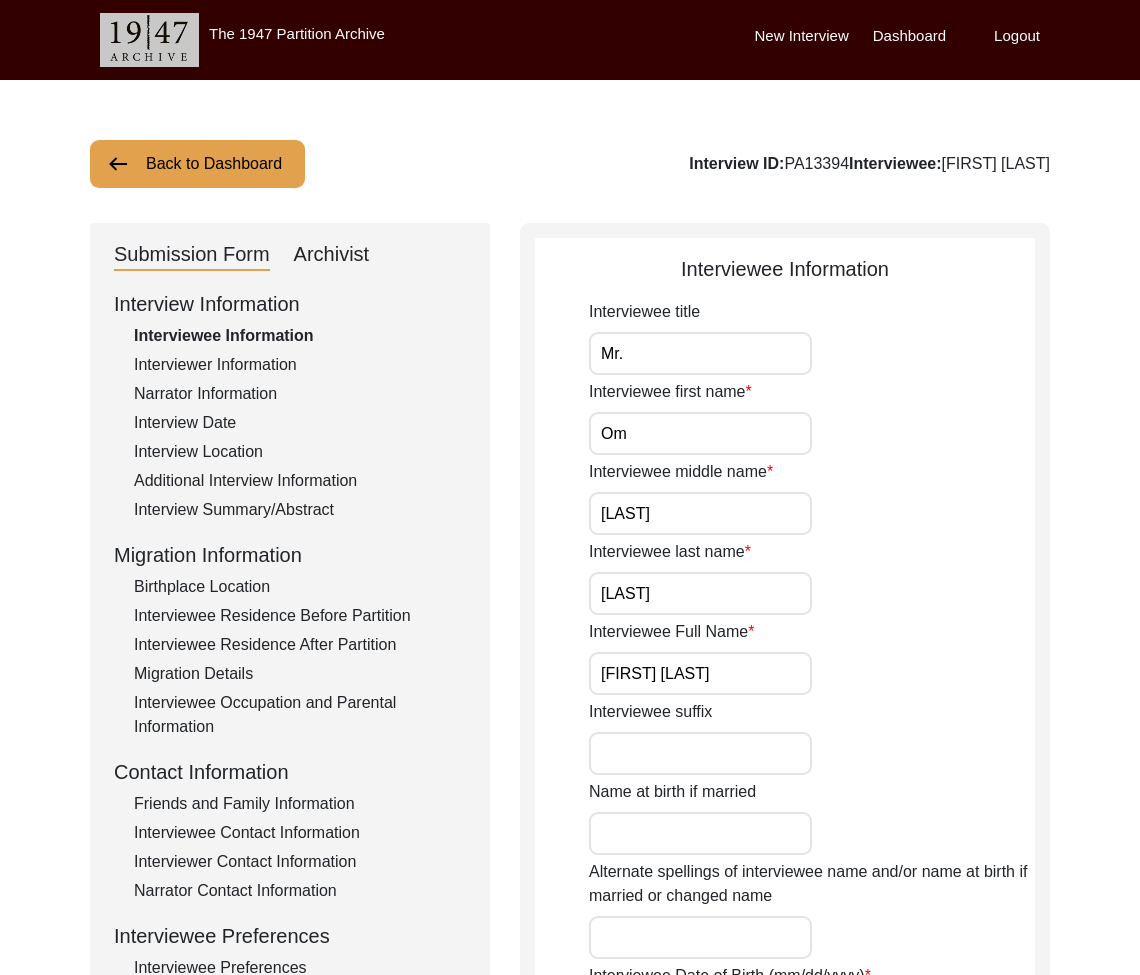 scroll, scrollTop: 10, scrollLeft: 0, axis: vertical 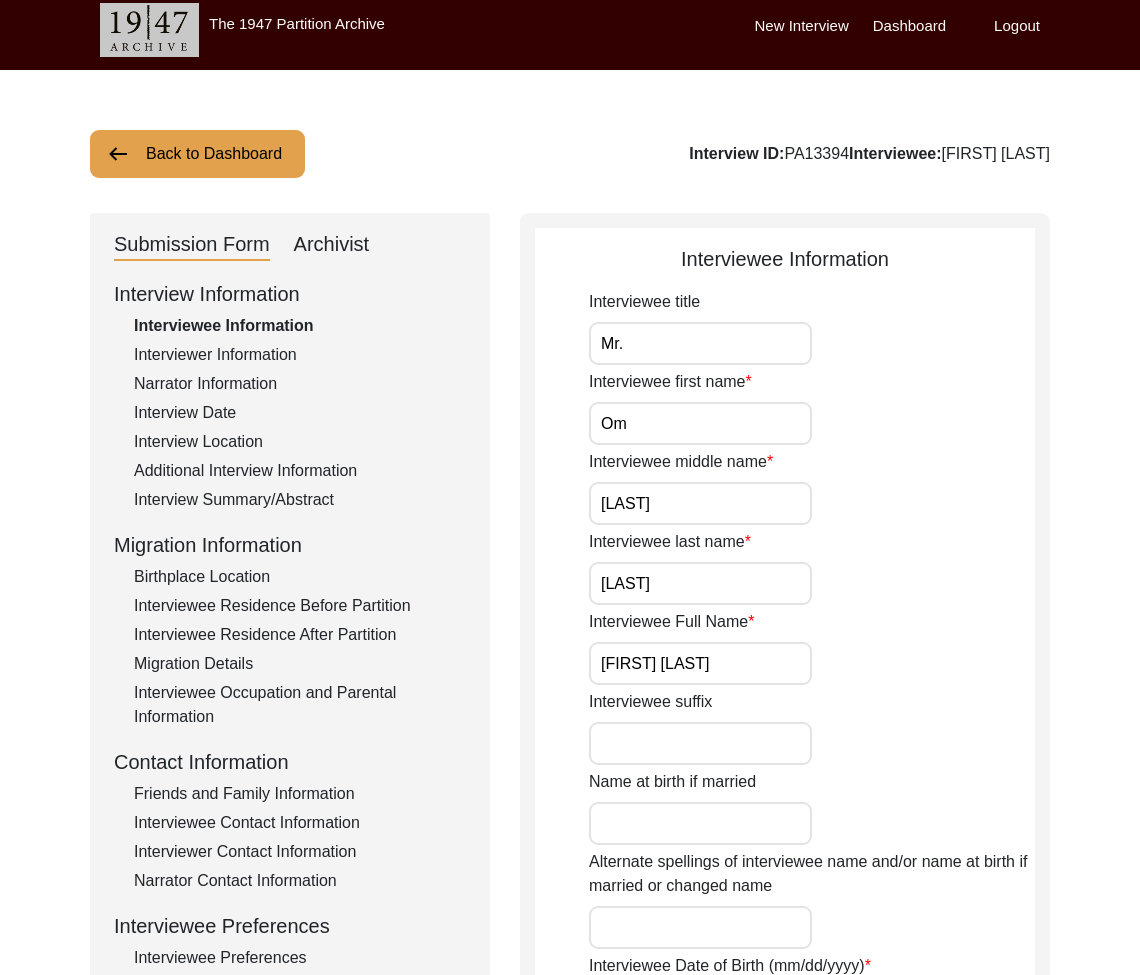 click on "Back to Dashboard" at bounding box center [197, 154] 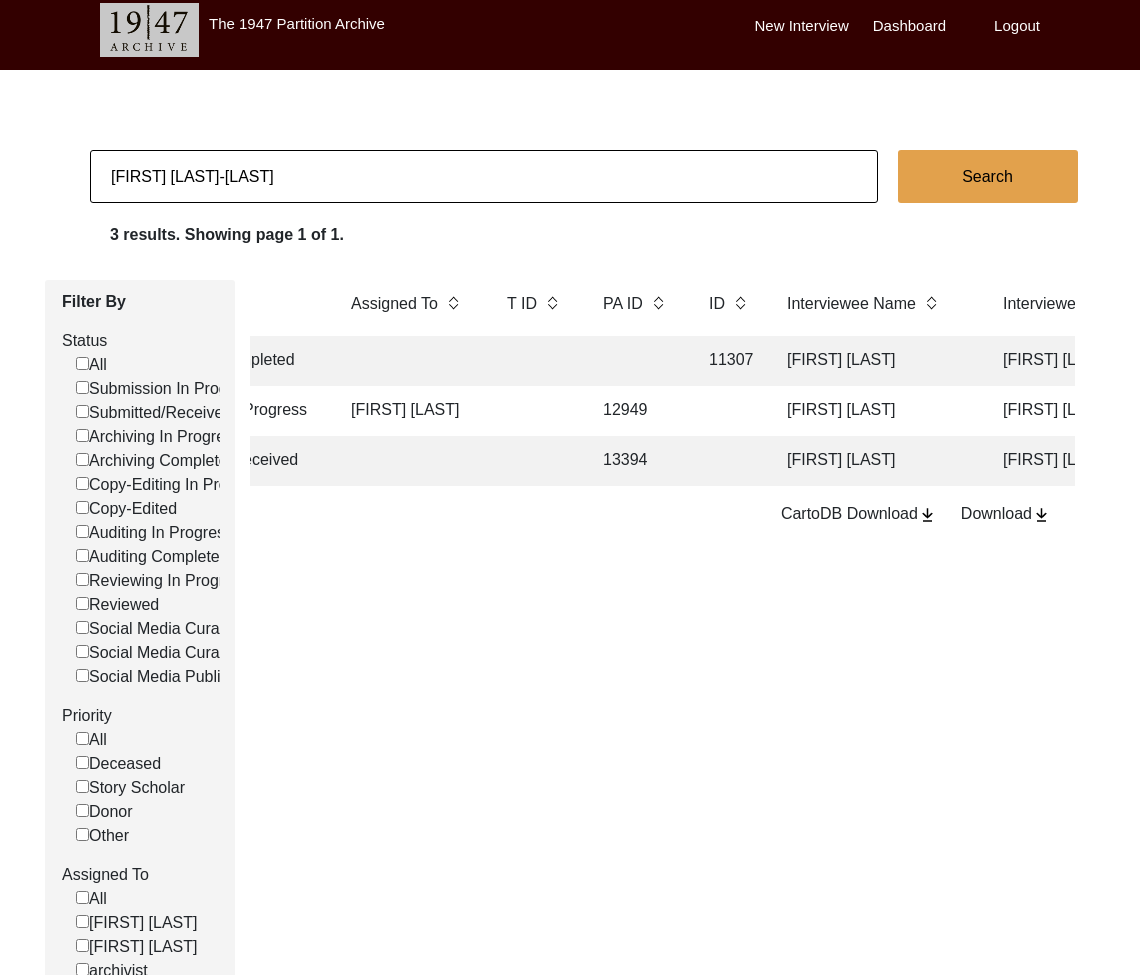 scroll, scrollTop: 0, scrollLeft: 0, axis: both 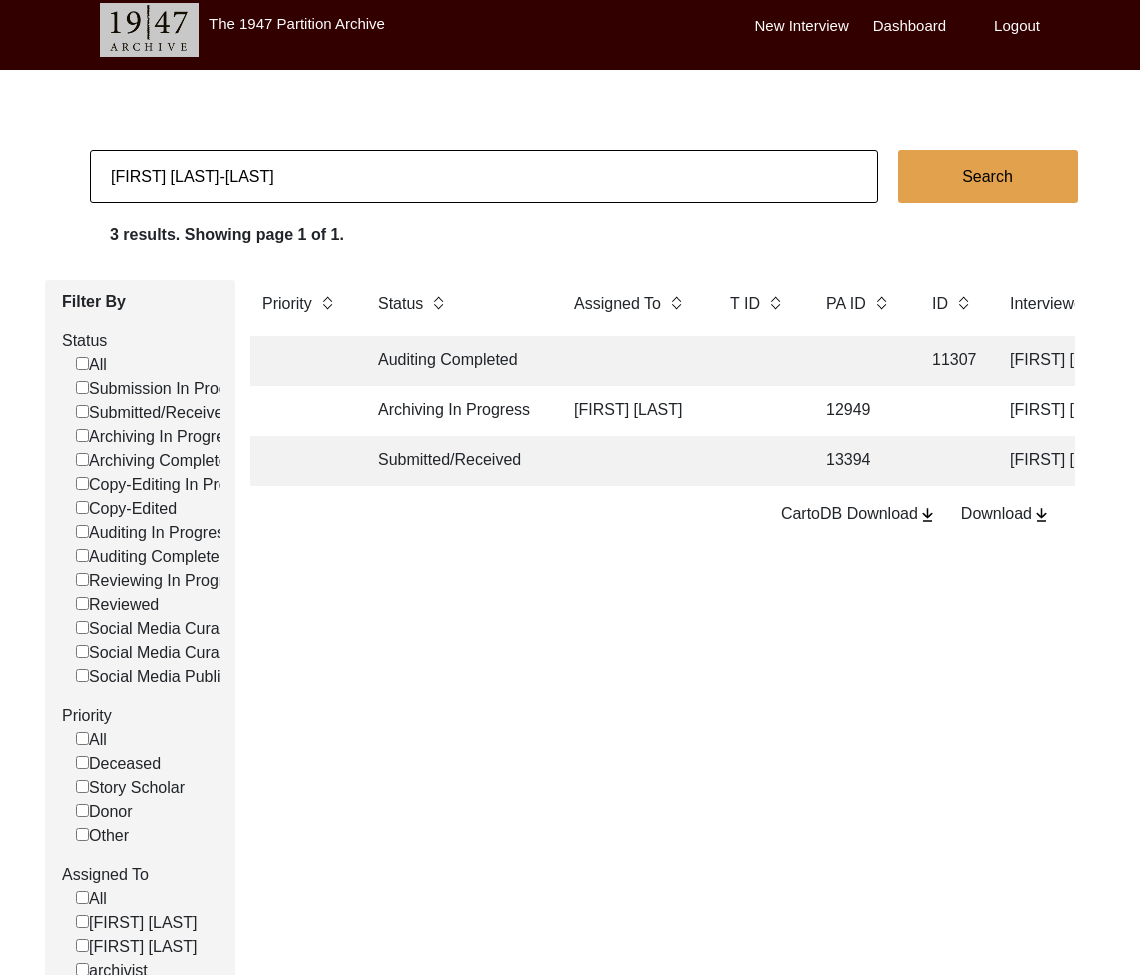 click on "Archiving In Progress [FIRST] [LAST] [NUMBER] [LAST] [LAST]-[LAST] [CITY], [STATE], [COUNTRY] [DATE] Male [DATE] [RELIGION] [LANGUAGE], [LANGUAGE] [CITY], [STATE], [COUNTRY] [CITY], [STATE], [COUNTRY]" at bounding box center (2780, 411) 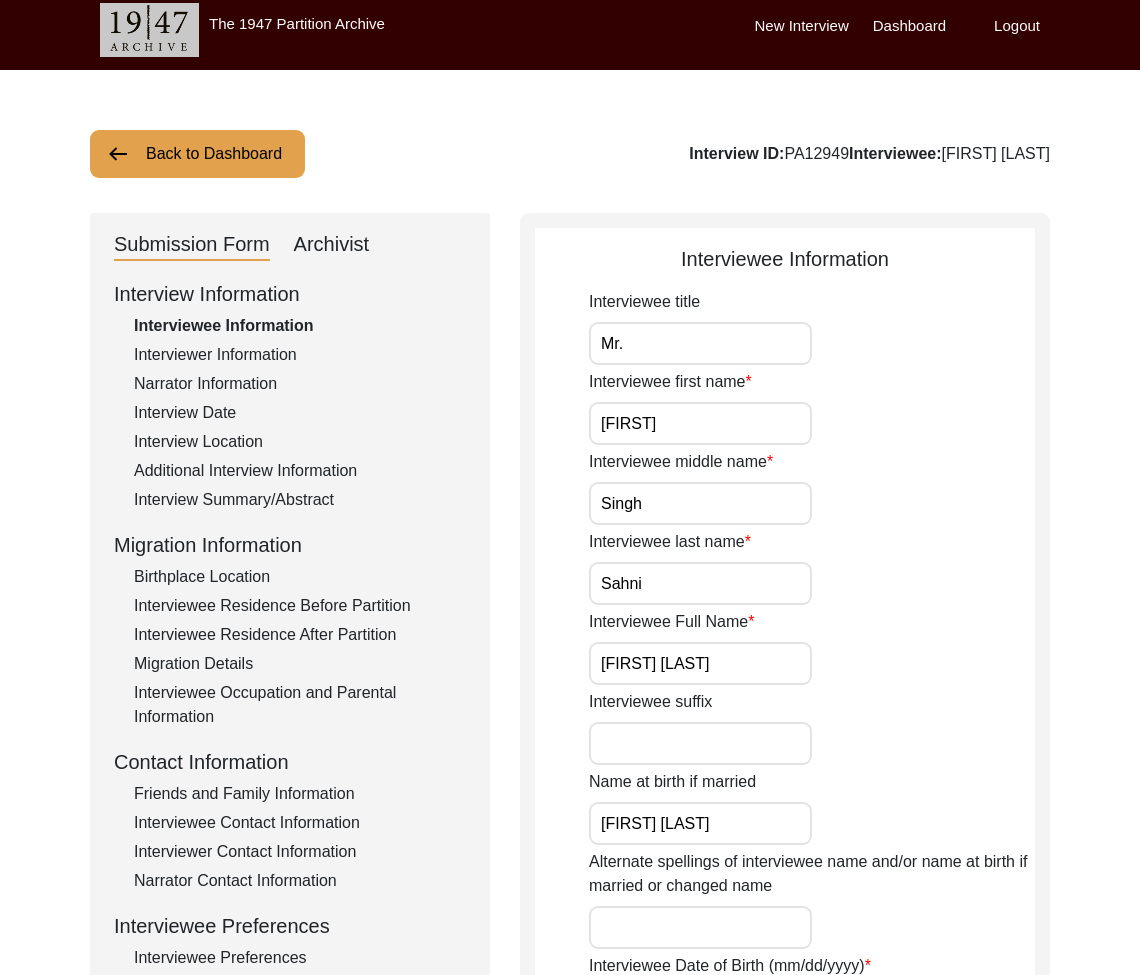 click on "Back to Dashboard" at bounding box center [197, 154] 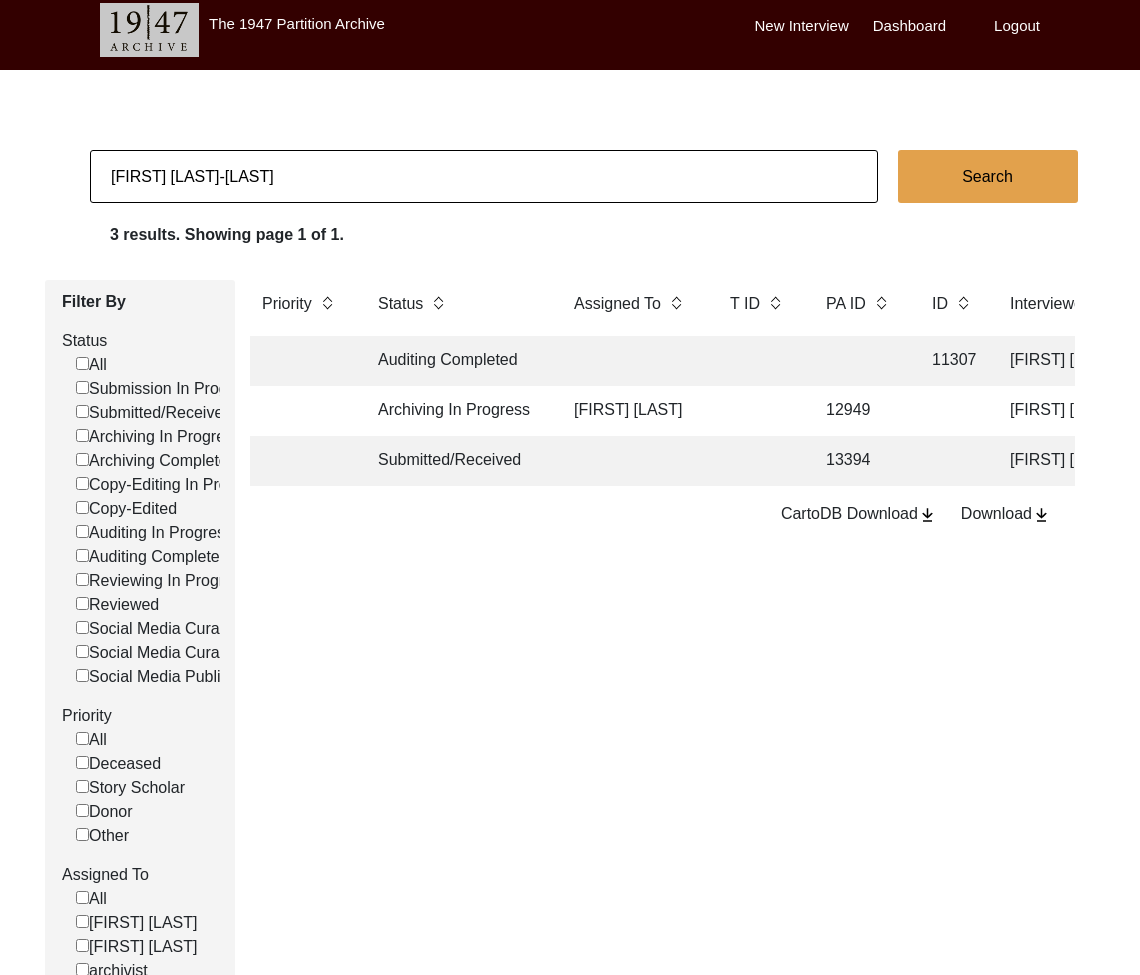 scroll, scrollTop: 0, scrollLeft: 192, axis: horizontal 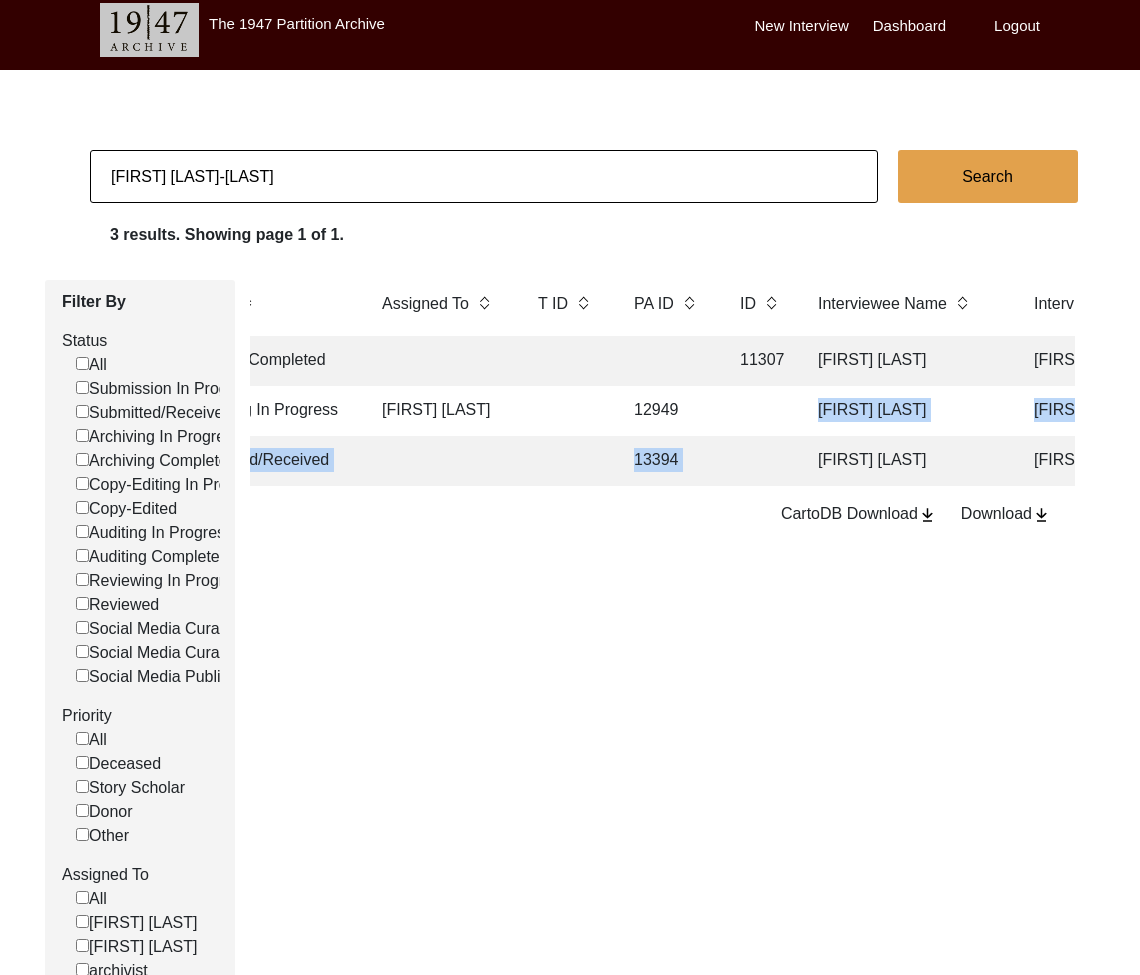 drag, startPoint x: 801, startPoint y: 416, endPoint x: 802, endPoint y: 453, distance: 37.01351 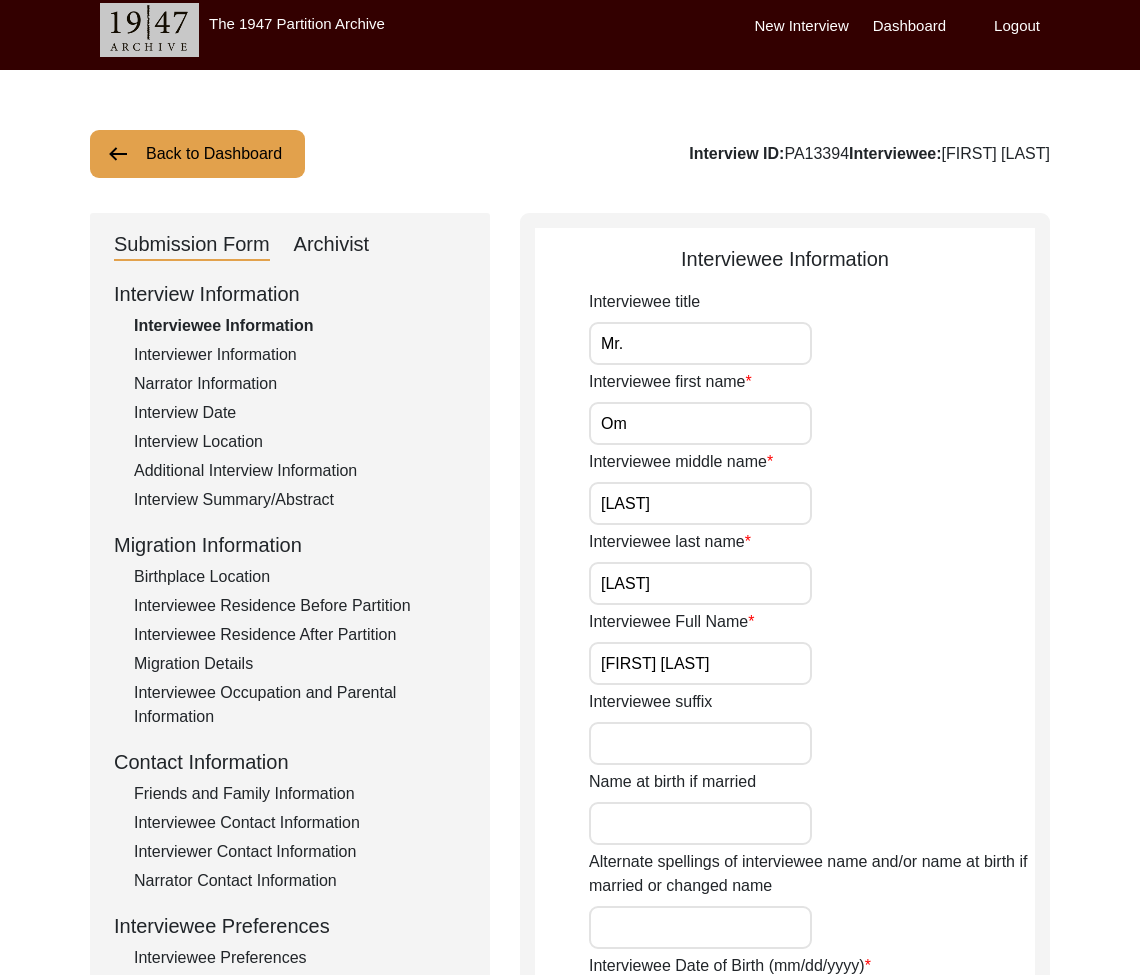 drag, startPoint x: 894, startPoint y: 153, endPoint x: 1060, endPoint y: 156, distance: 166.0271 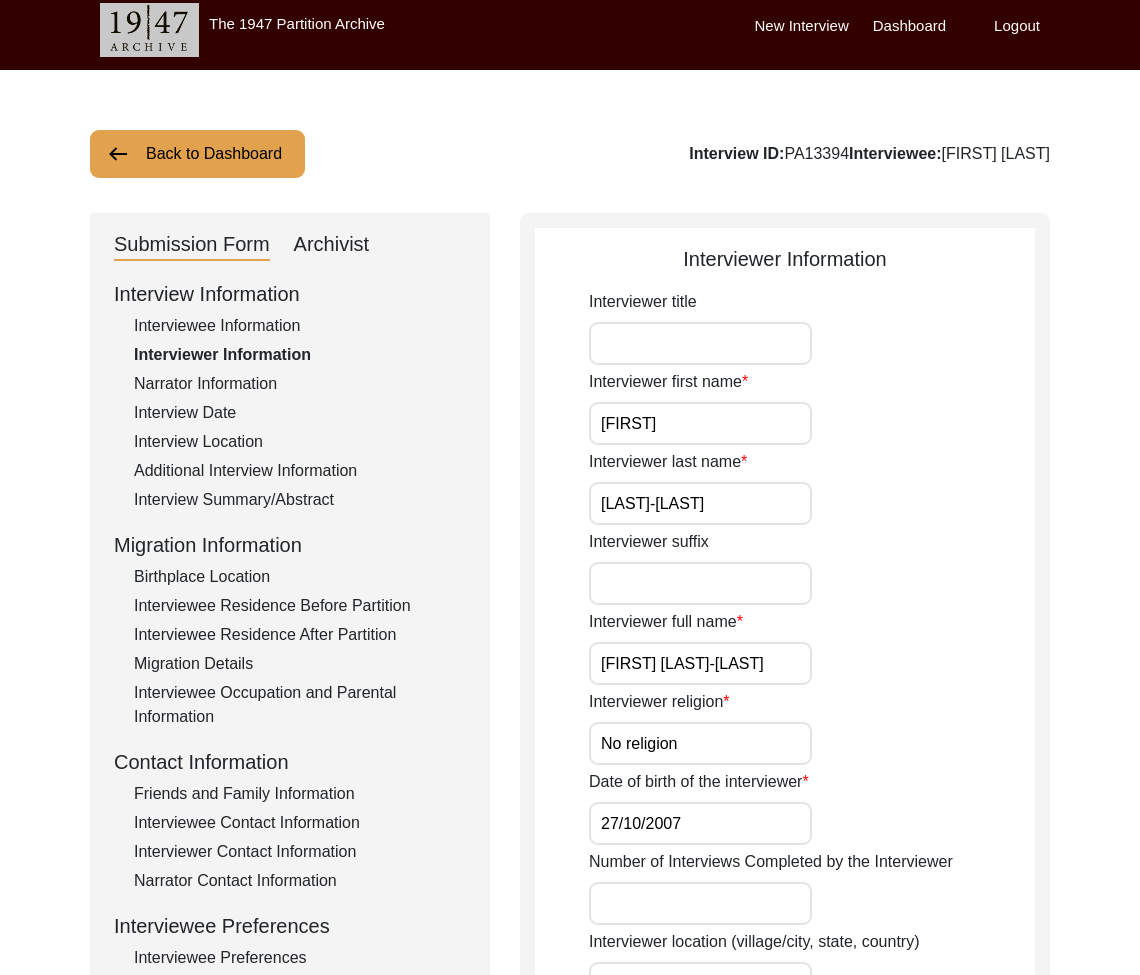drag, startPoint x: 246, startPoint y: 394, endPoint x: 240, endPoint y: 407, distance: 14.3178215 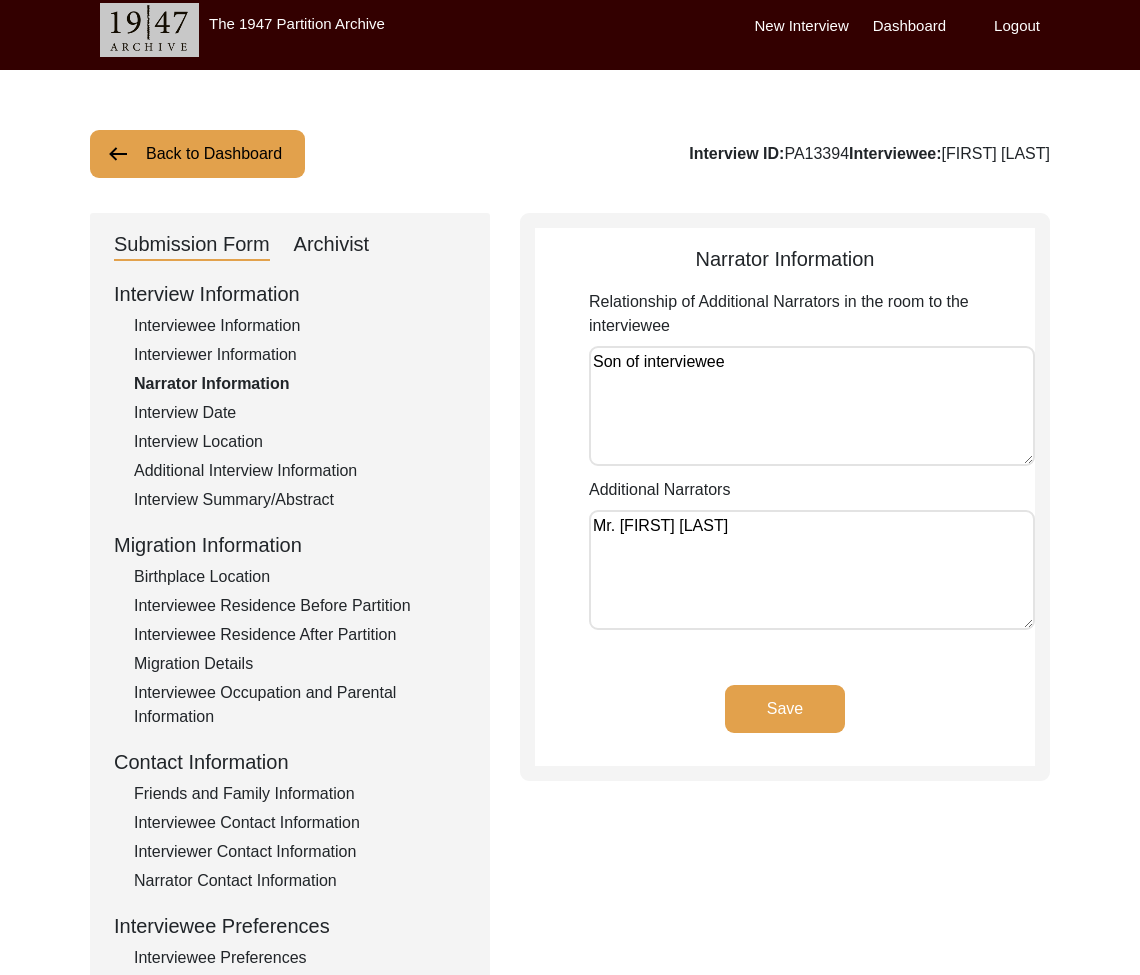 click on "Interview Date" at bounding box center (300, 413) 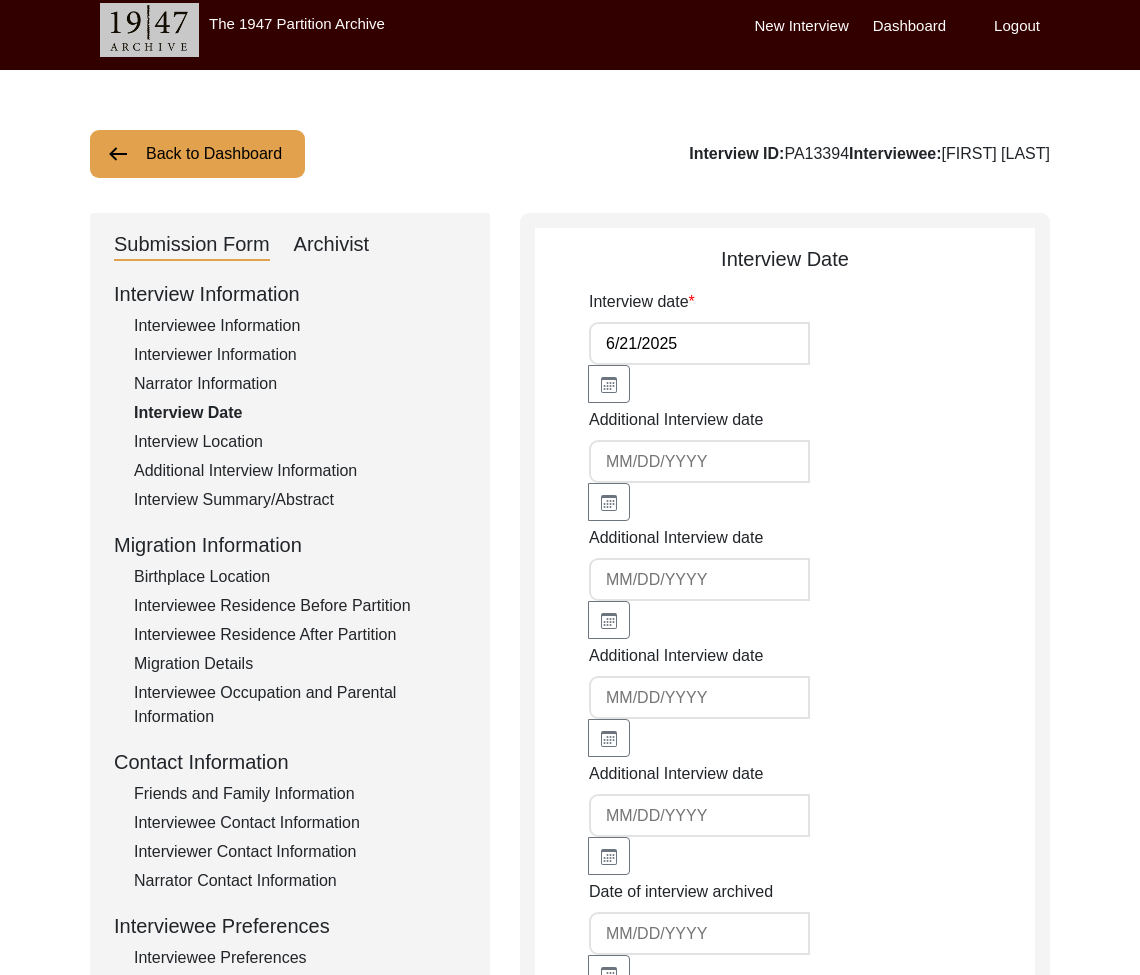 click on "Interview Location" at bounding box center (300, 442) 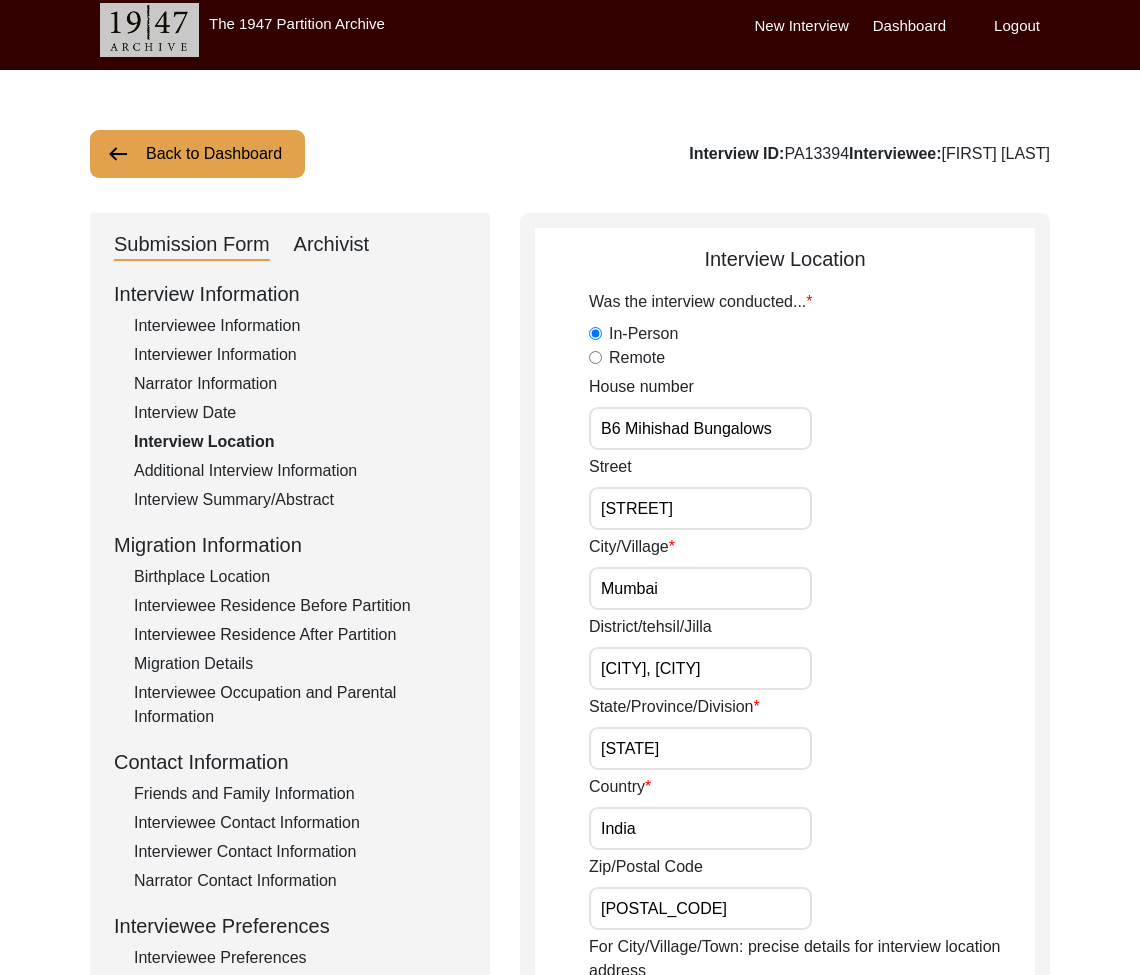 click on "Interviewee Information" at bounding box center (300, 326) 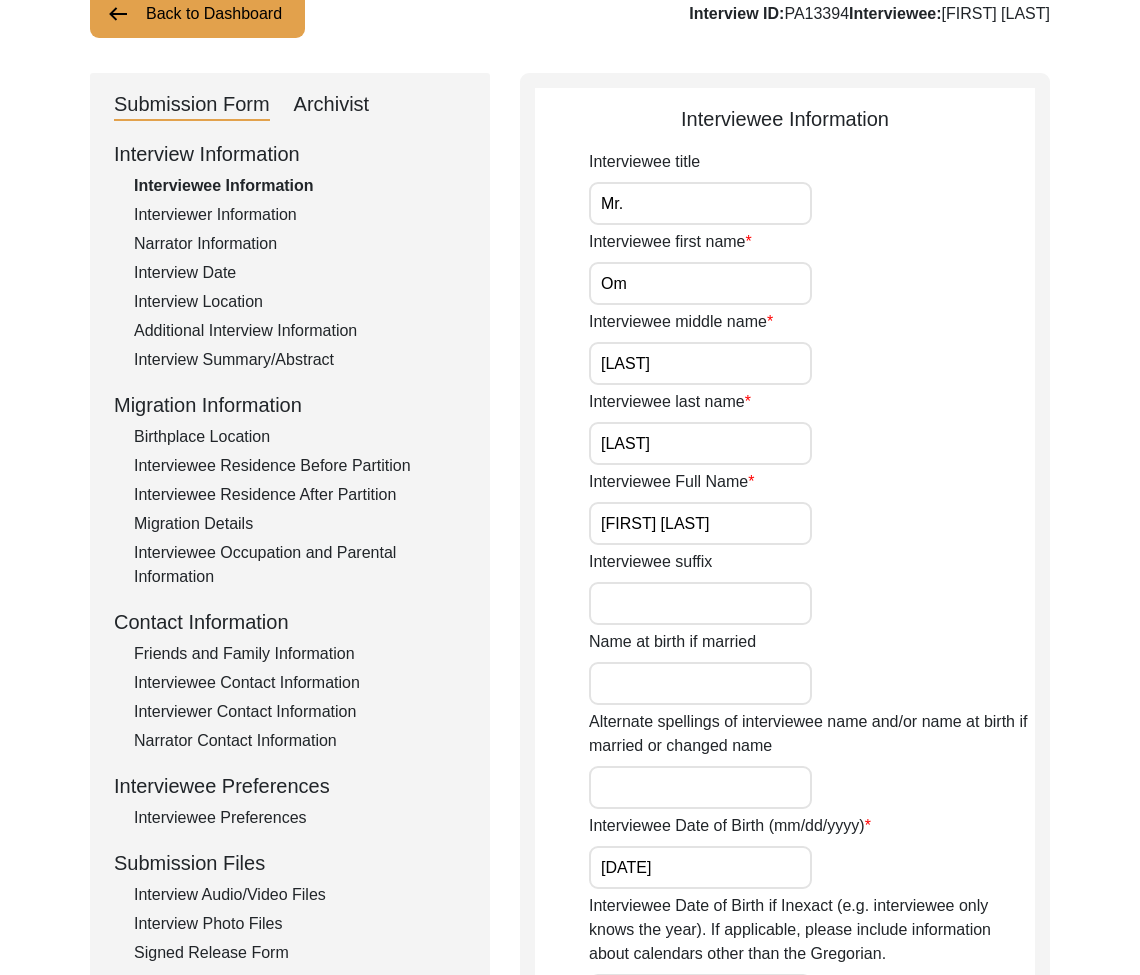scroll, scrollTop: 0, scrollLeft: 0, axis: both 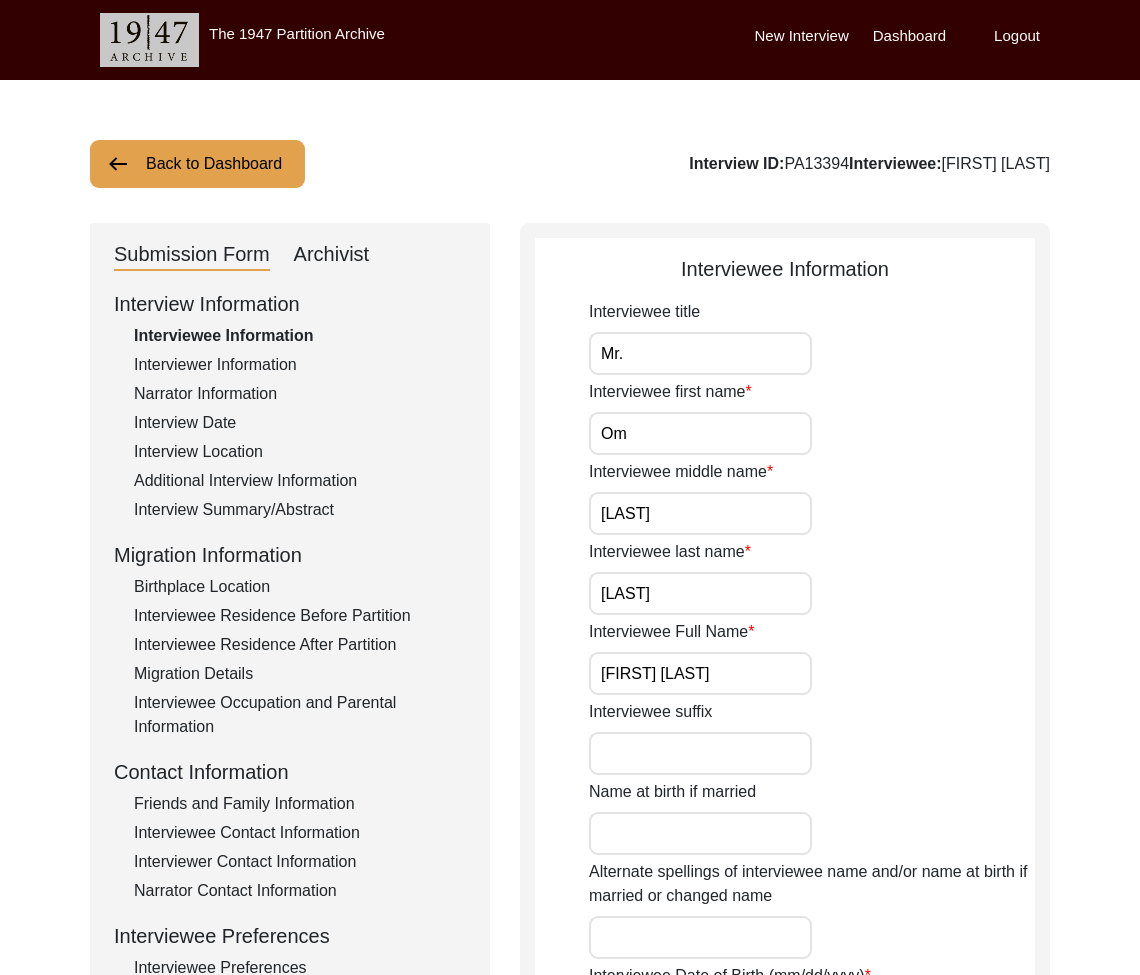 click on "Interview Summary/Abstract" at bounding box center (300, 510) 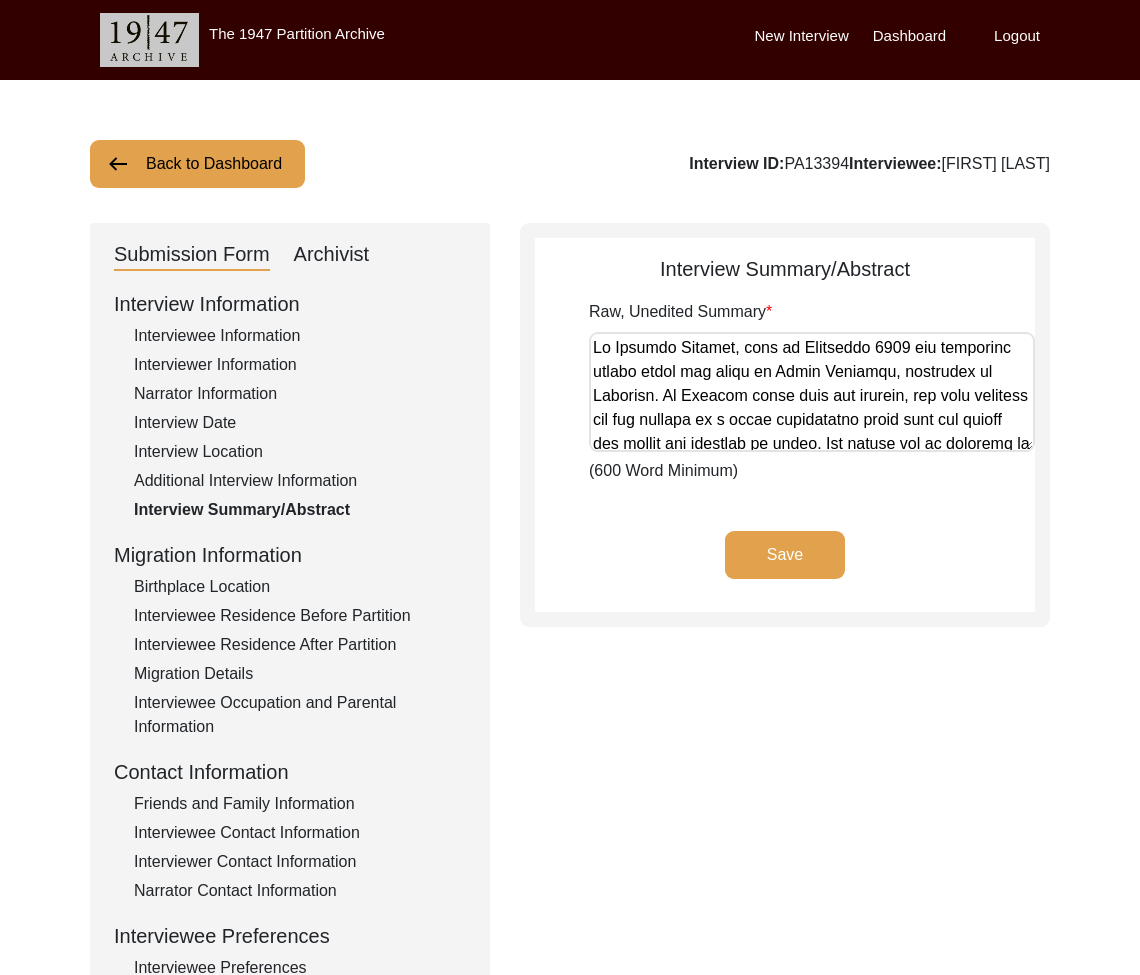 click on "Interviewee Residence After Partition" at bounding box center (300, 645) 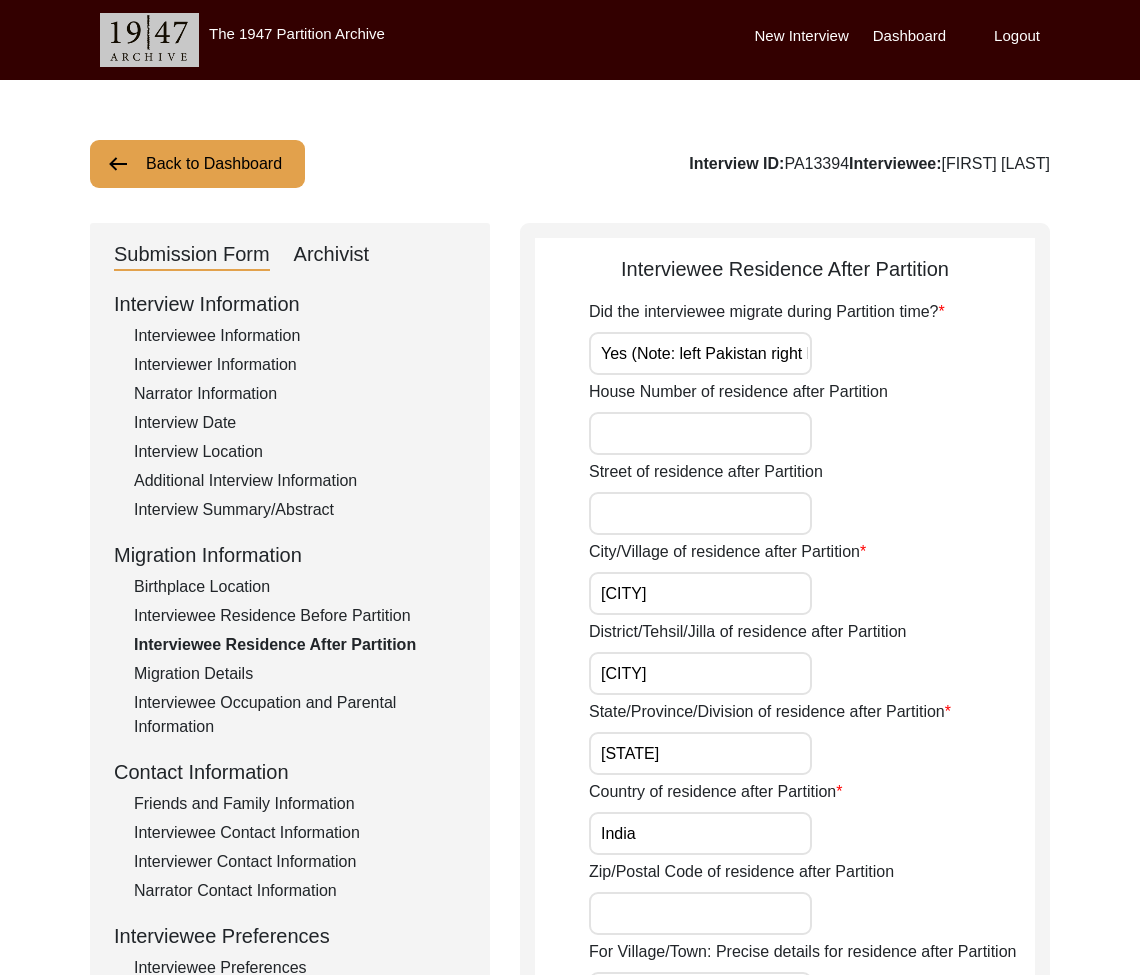 click on "Birthplace Location" at bounding box center (300, 587) 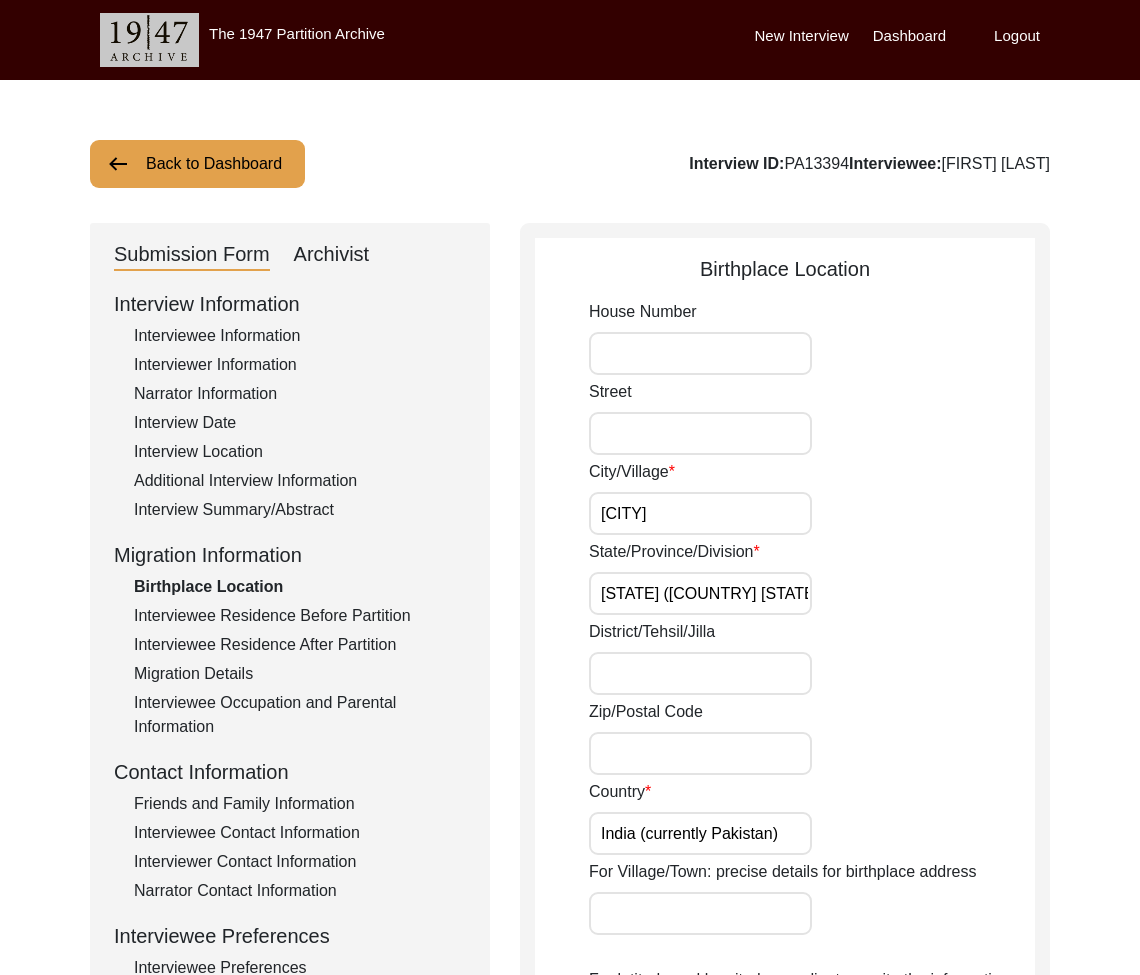 click on "Interviewee Residence Before Partition" at bounding box center (300, 616) 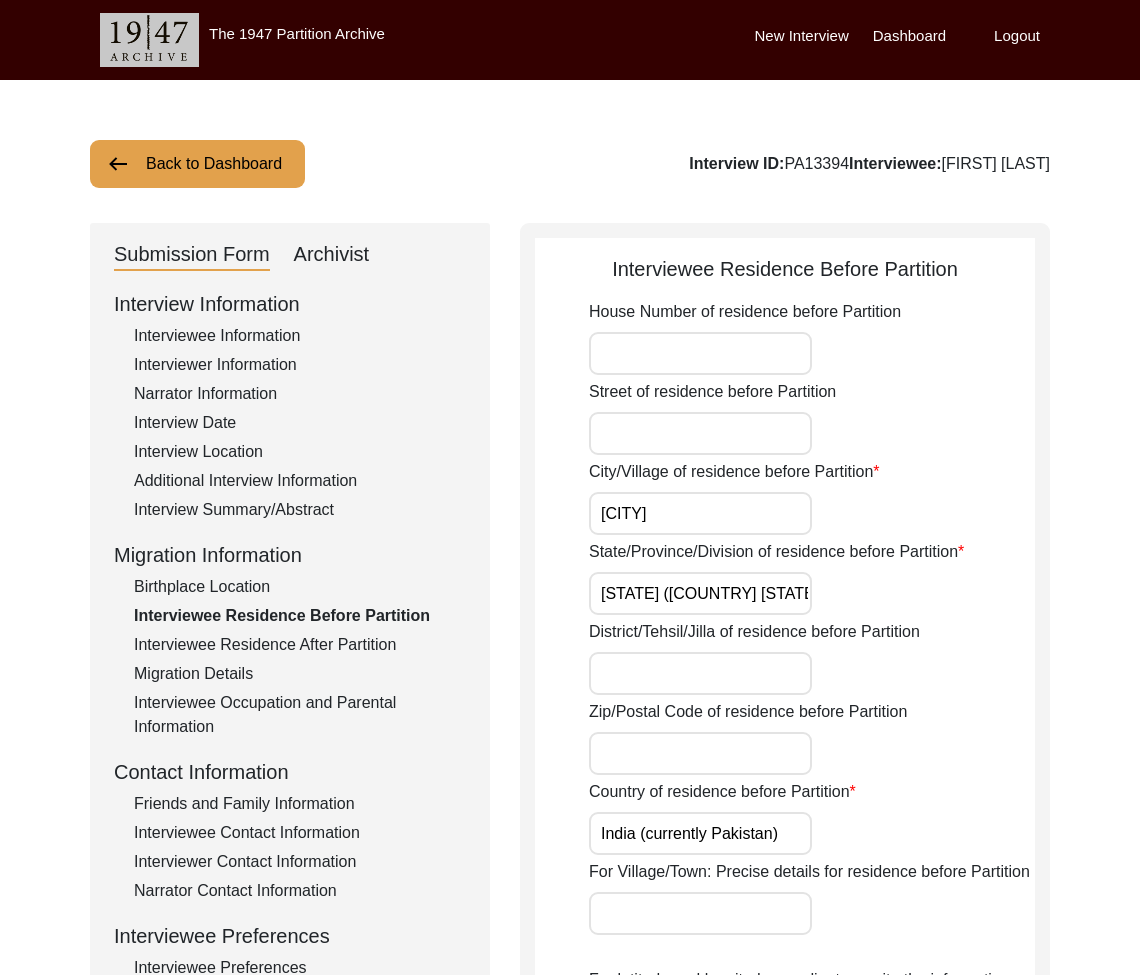click on "Birthplace Location" at bounding box center [300, 587] 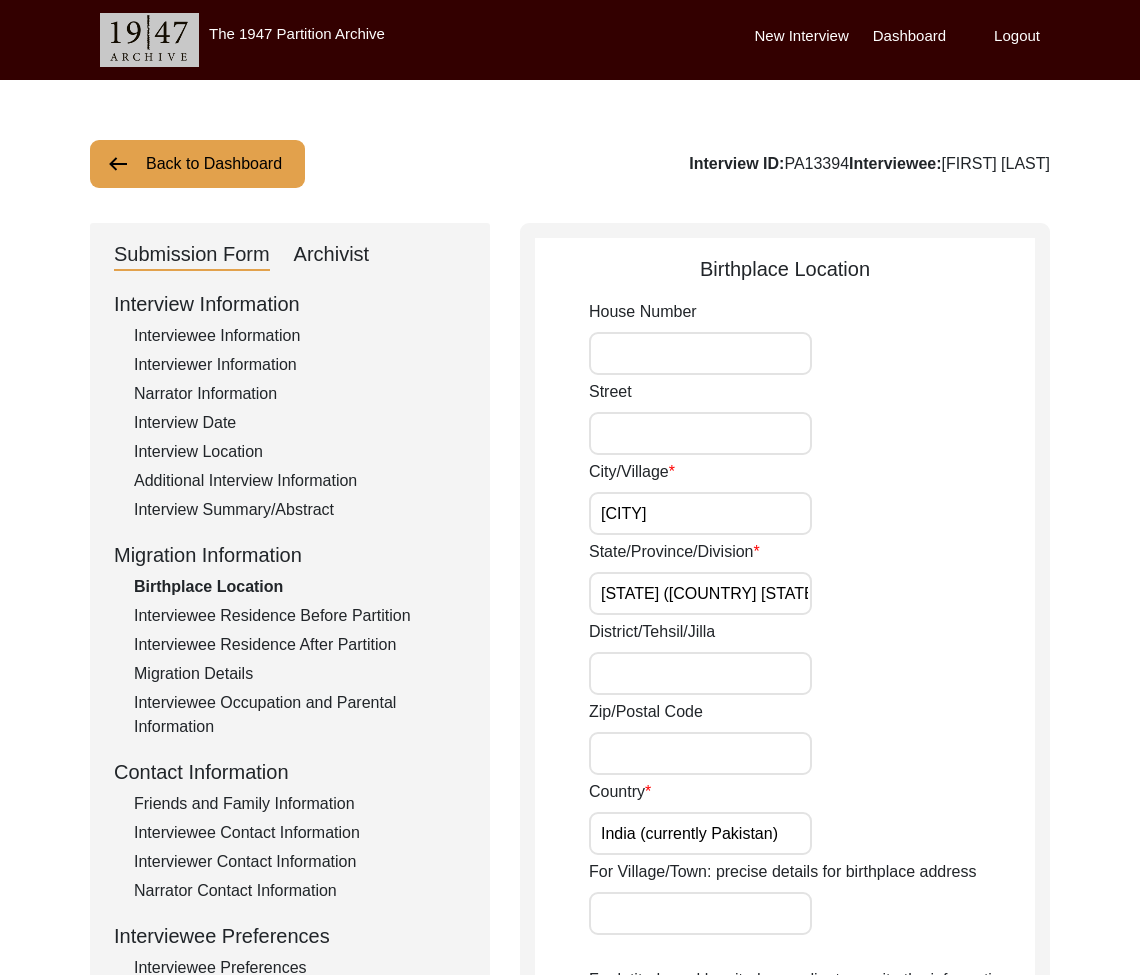 click on "Interviewee Residence Before Partition" at bounding box center [300, 616] 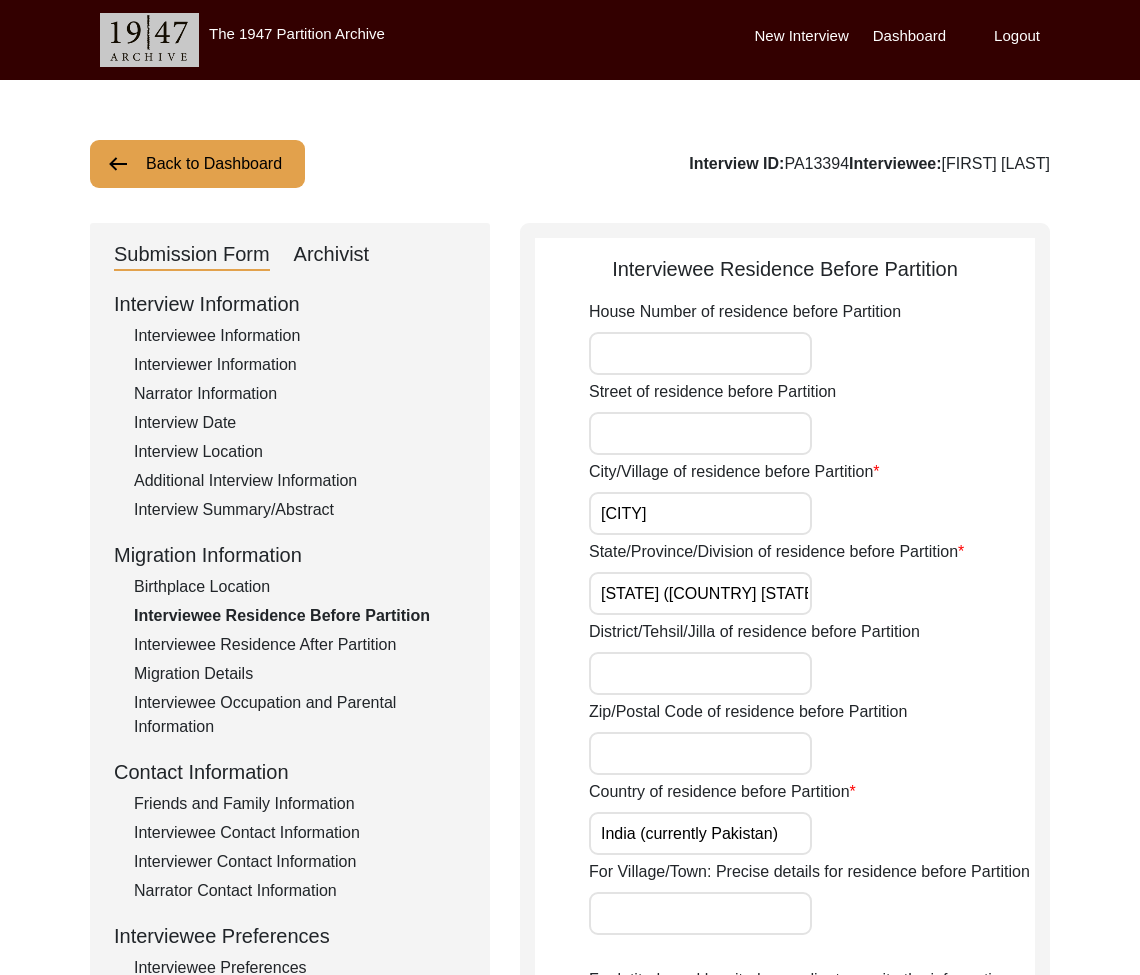 click on "Interviewee Residence After Partition" at bounding box center (300, 645) 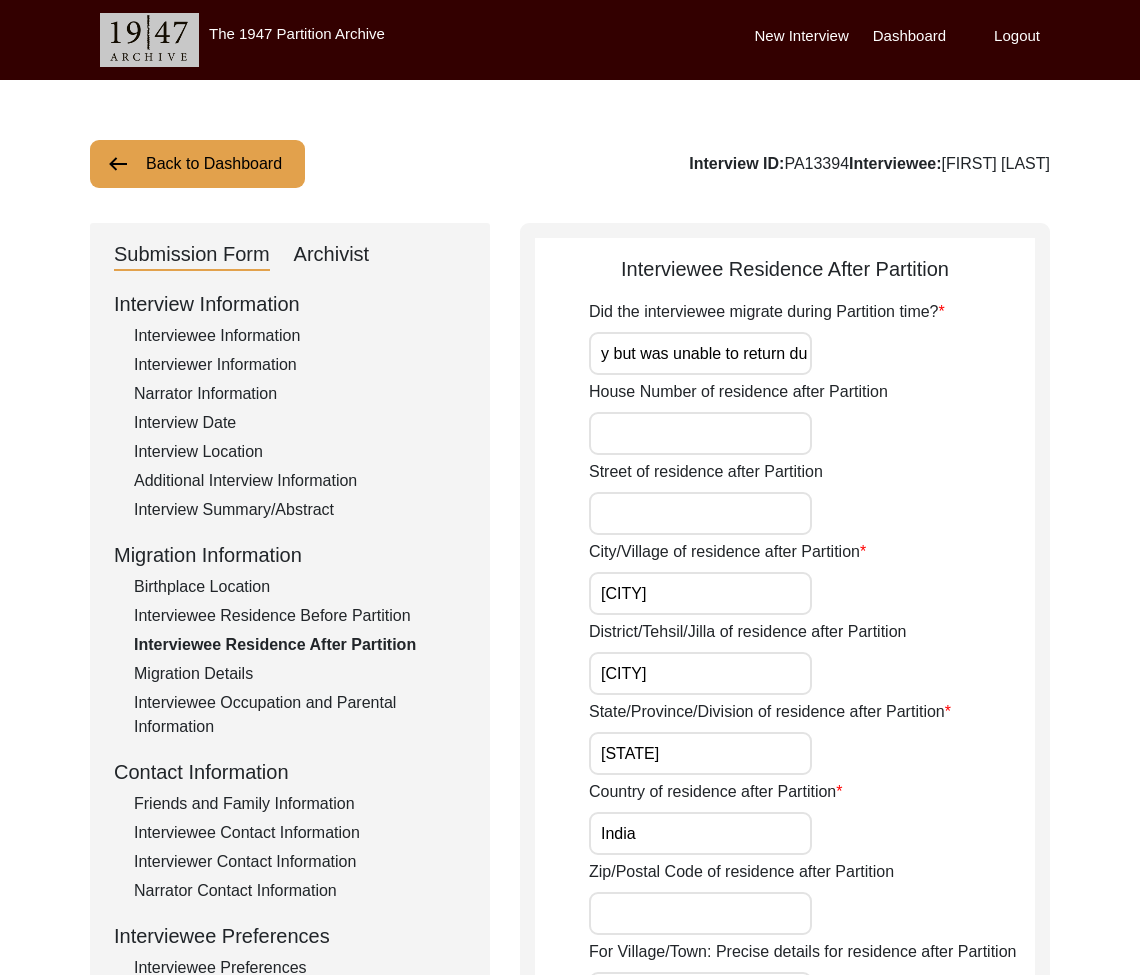 scroll, scrollTop: 0, scrollLeft: 627, axis: horizontal 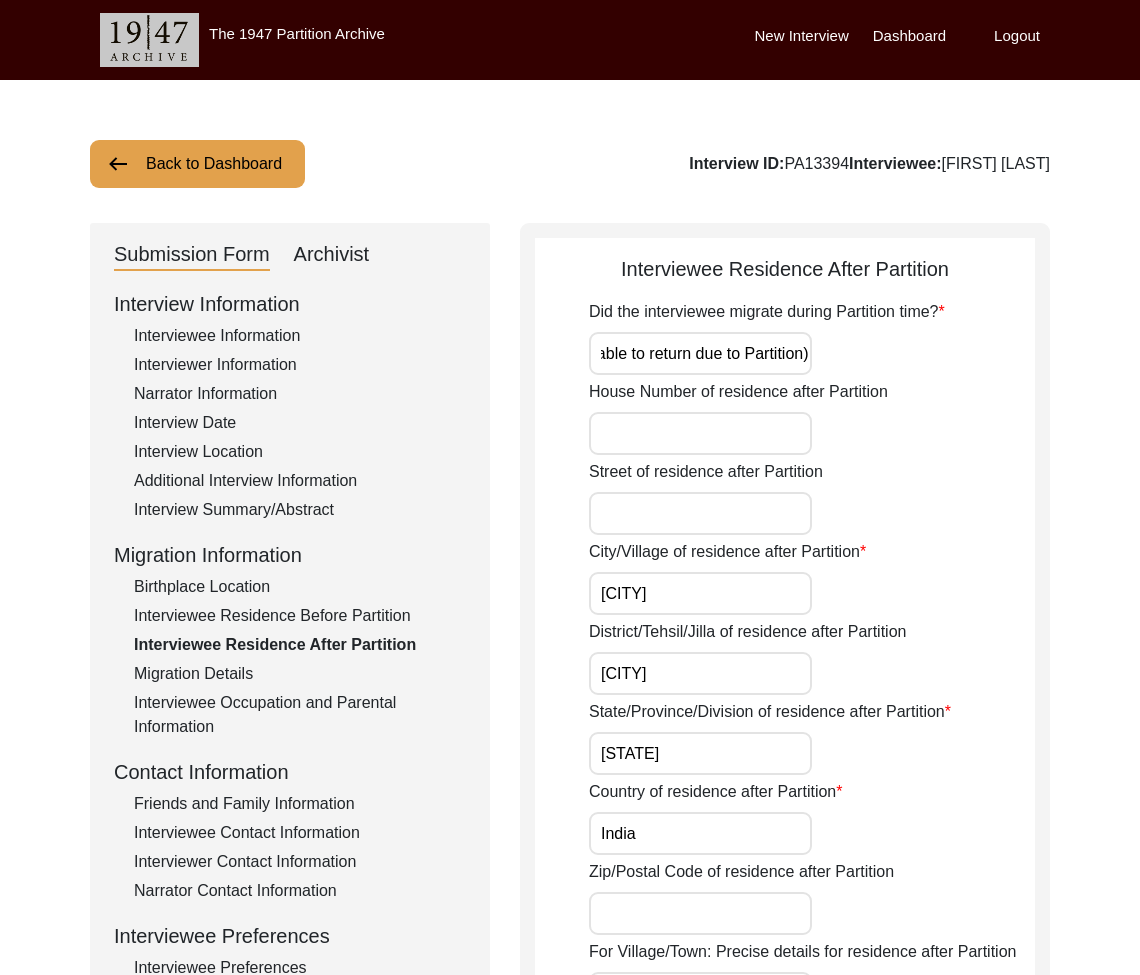 drag, startPoint x: 237, startPoint y: 666, endPoint x: 251, endPoint y: 687, distance: 25.23886 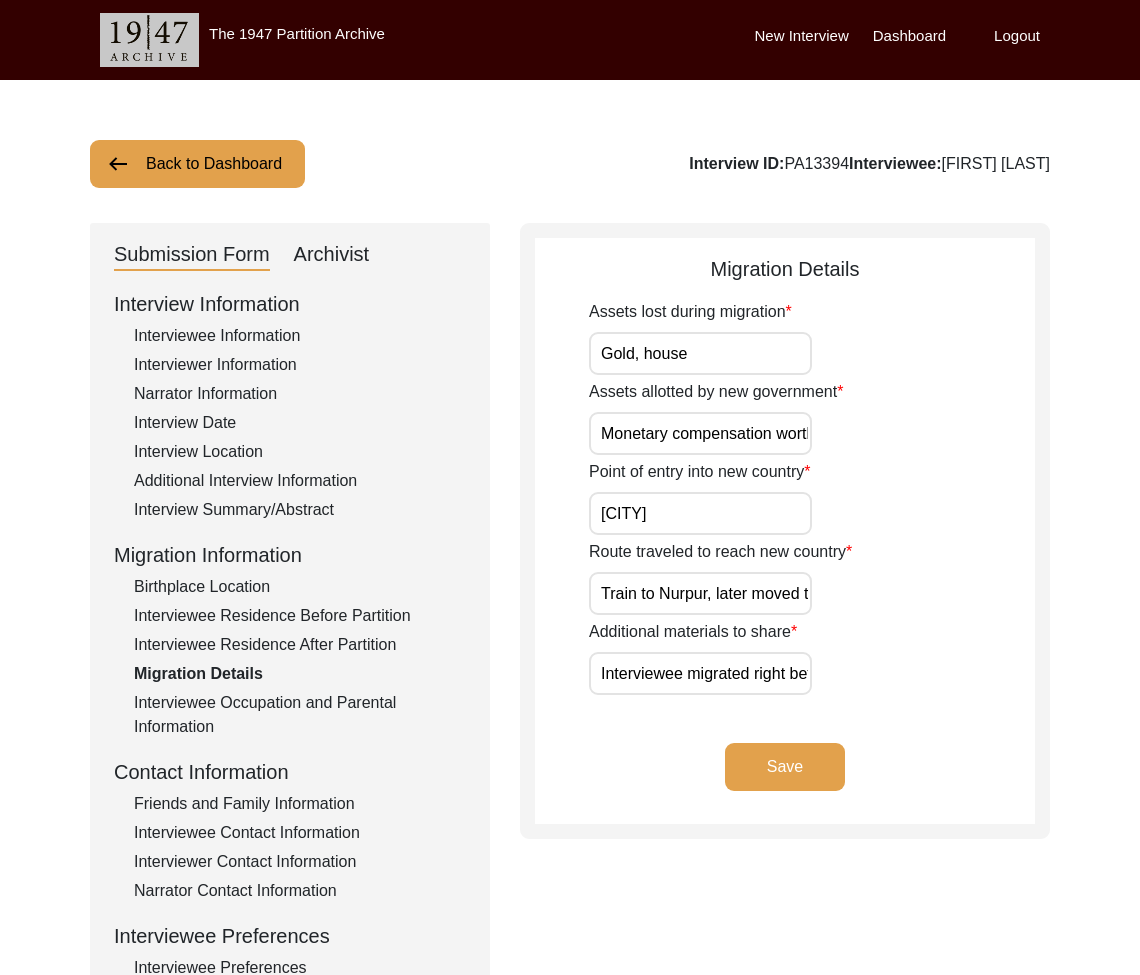 click on "Interviewee Occupation and Parental Information" at bounding box center (300, 715) 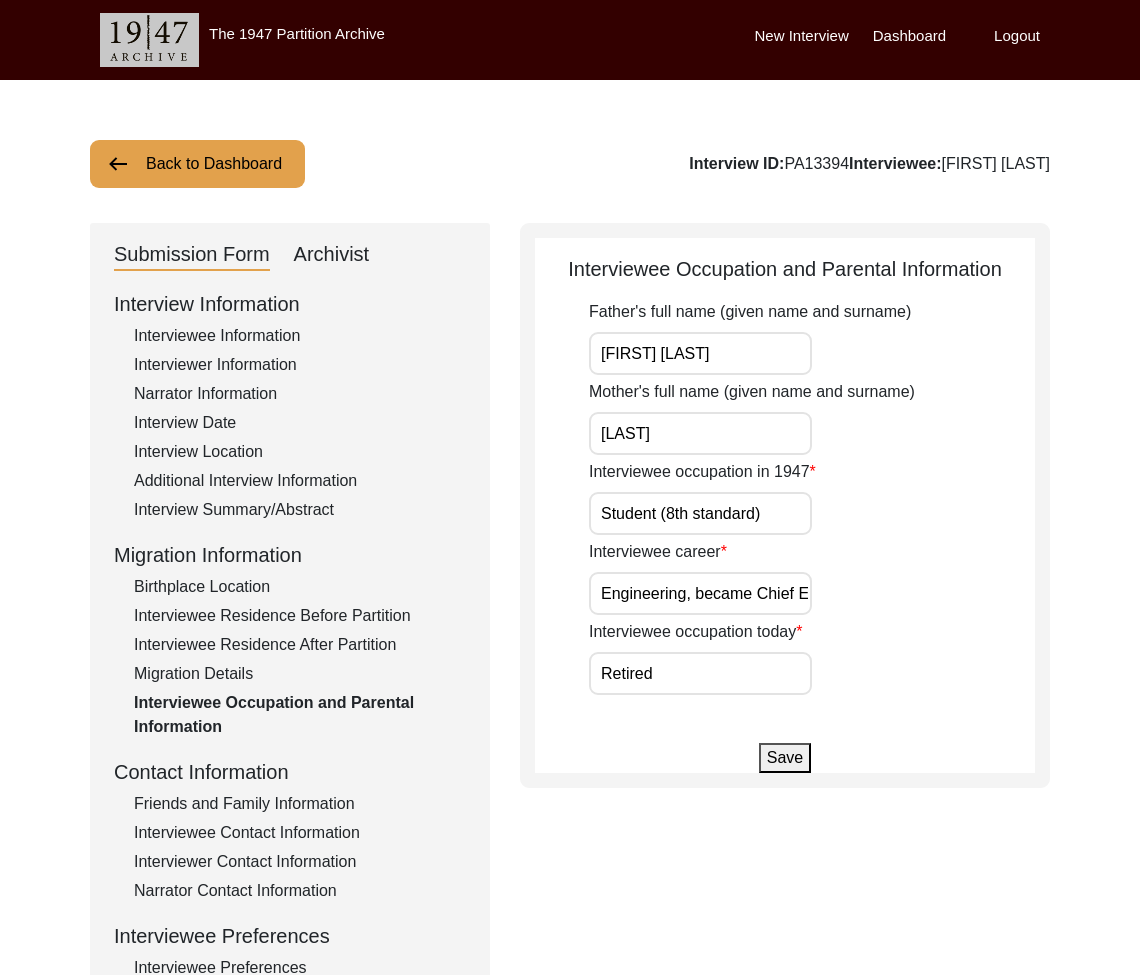 drag, startPoint x: 245, startPoint y: 797, endPoint x: 260, endPoint y: 806, distance: 17.492855 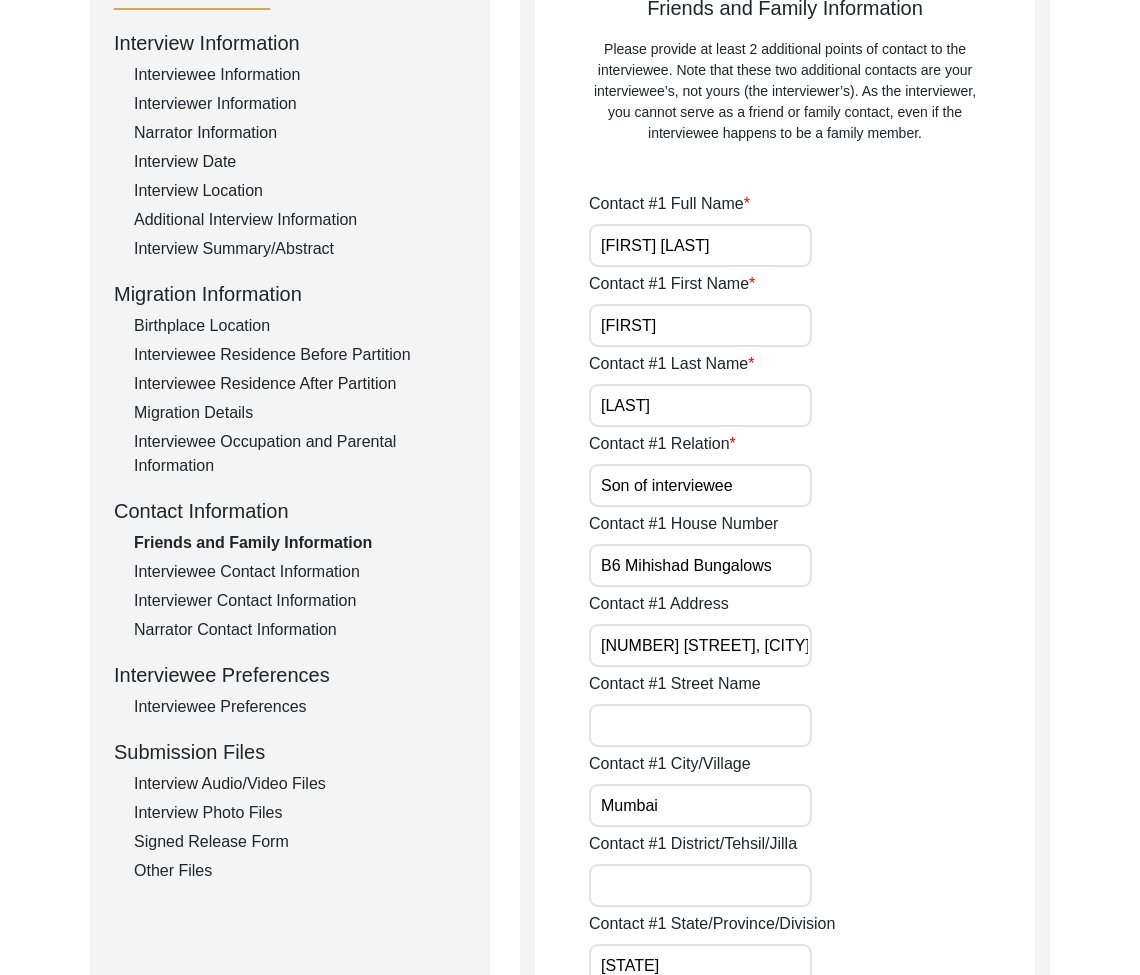 scroll, scrollTop: 0, scrollLeft: 0, axis: both 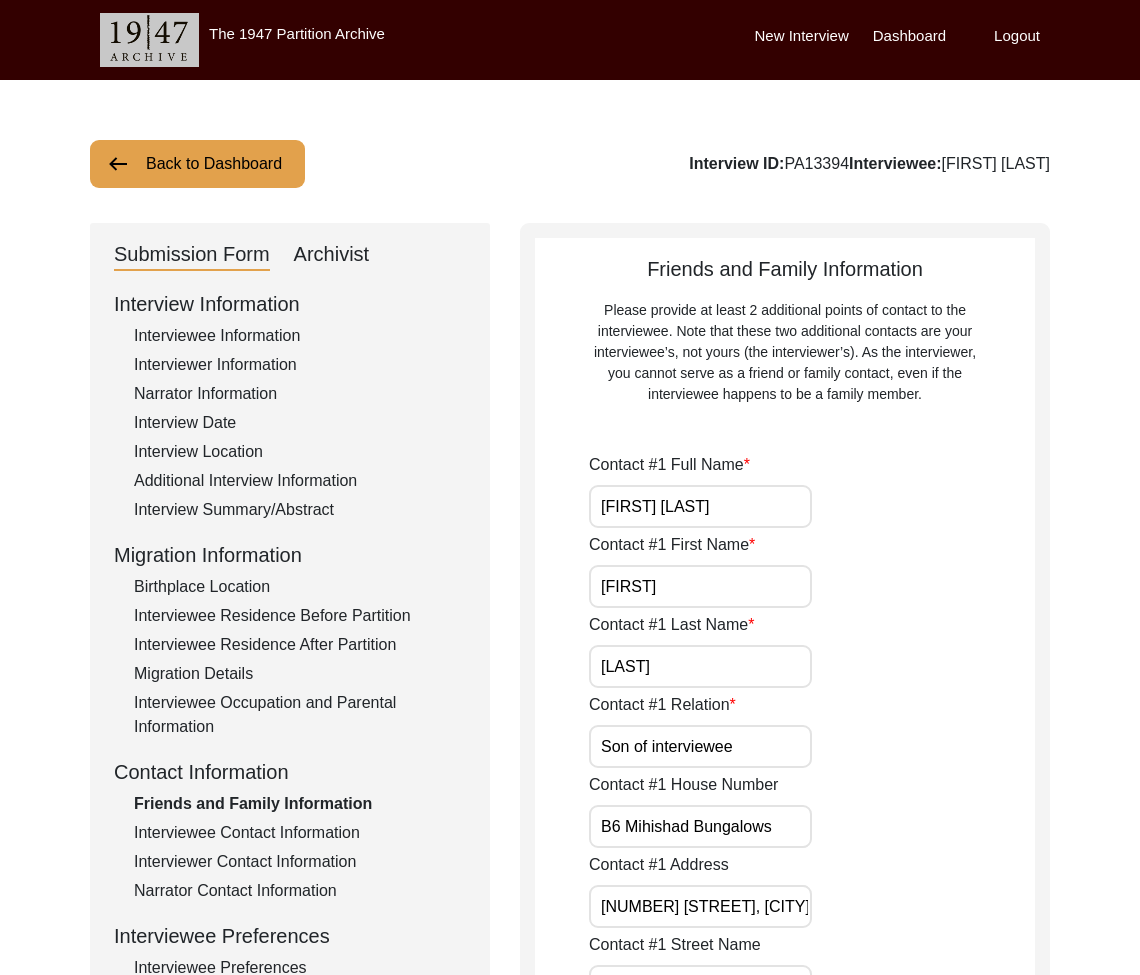 click on "Narrator Information" at bounding box center (300, 394) 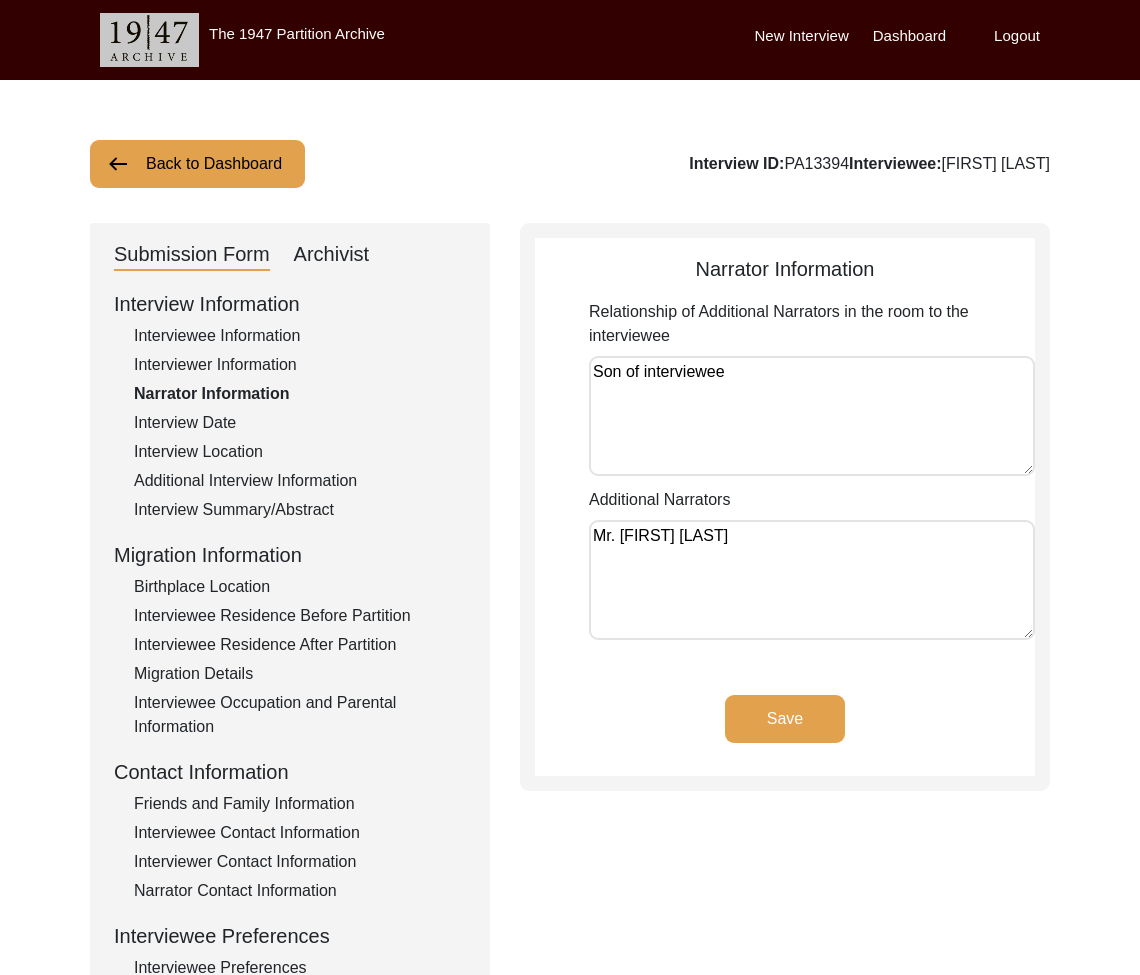 click on "Interview Date" at bounding box center (300, 423) 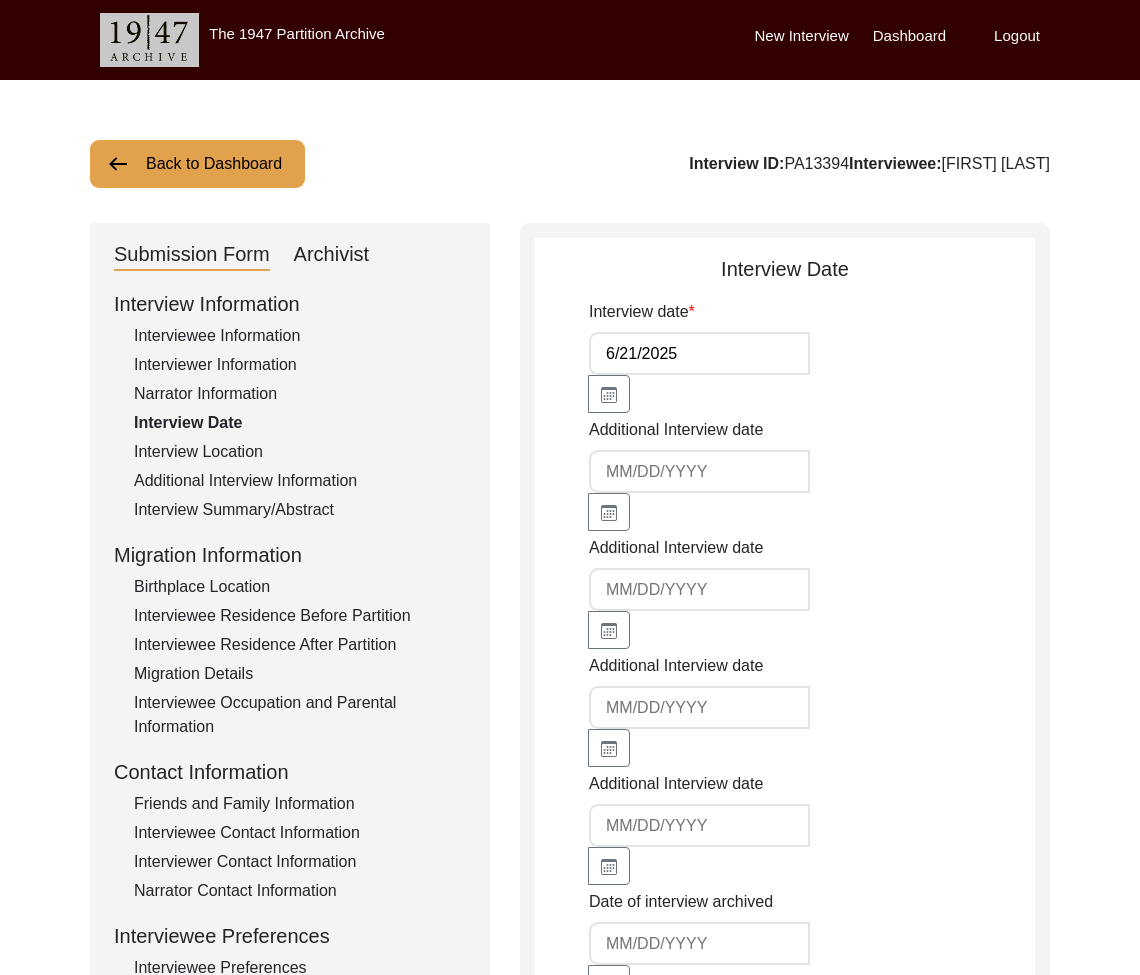 click on "Interview Information   Interviewee Information   Interviewer Information   Narrator Information   Interview Date   Interview Location   Additional Interview Information   Interview Summary/Abstract   Migration Information   Birthplace Location   Interviewee Residence Before Partition   Interviewee Residence After Partition   Migration Details   Interviewee Occupation and Parental Information   Contact Information   Friends and Family Information   Interviewee Contact Information   Interviewer Contact Information   Narrator Contact Information   Interviewee Preferences   Interviewee Preferences   Submission Files   Interview Audio/Video Files   Interview Photo Files   Signed Release Form   Other Files" at bounding box center (332, 255) 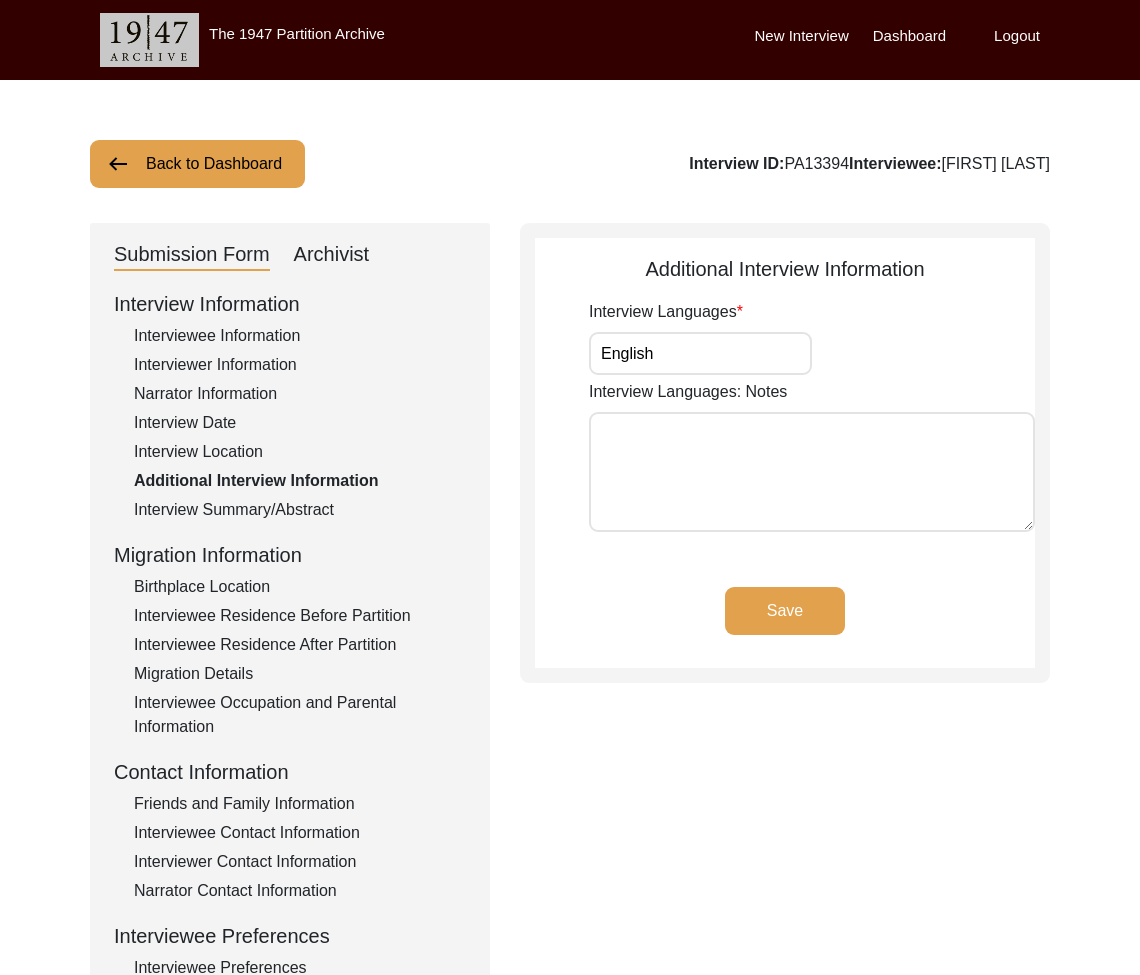 click on "Interview Location" at bounding box center [300, 452] 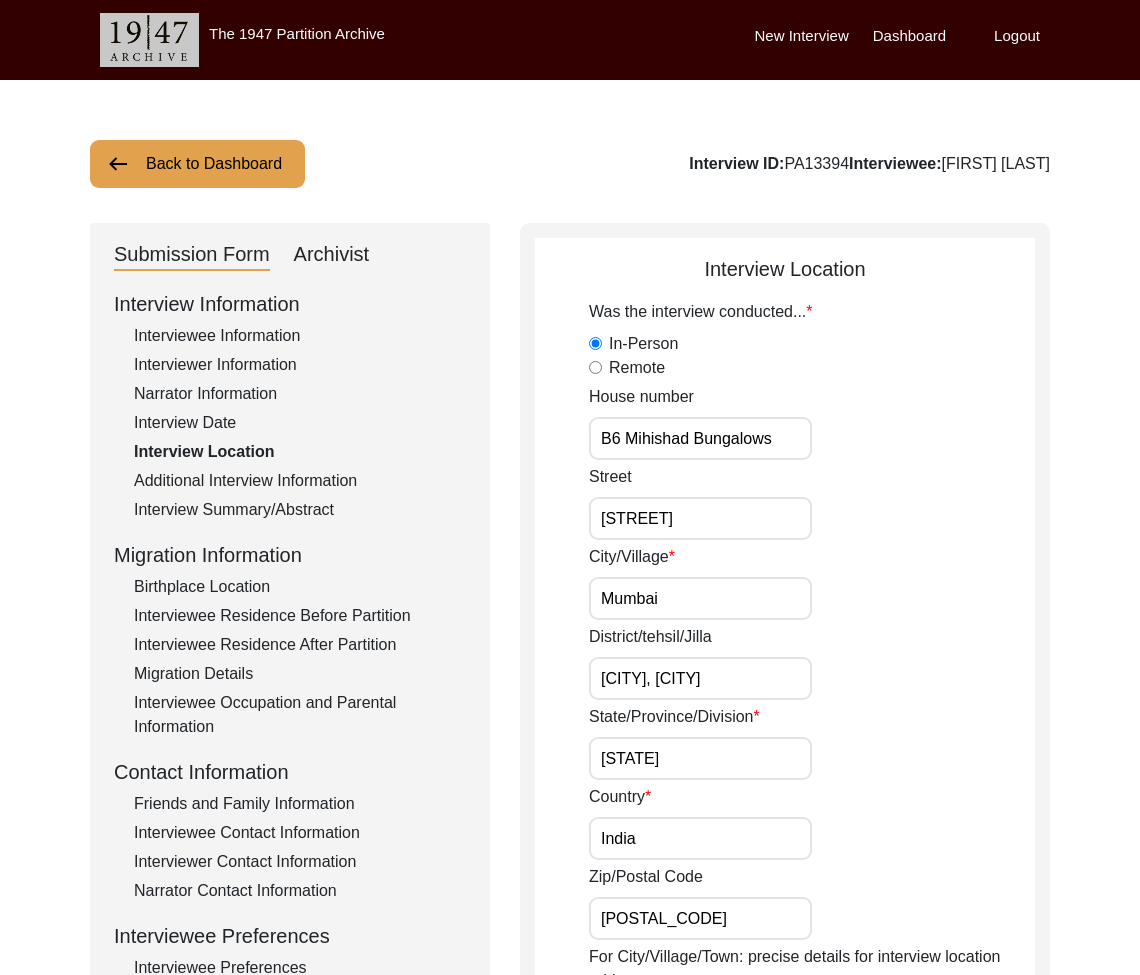 click on "Interview Summary/Abstract" at bounding box center [300, 510] 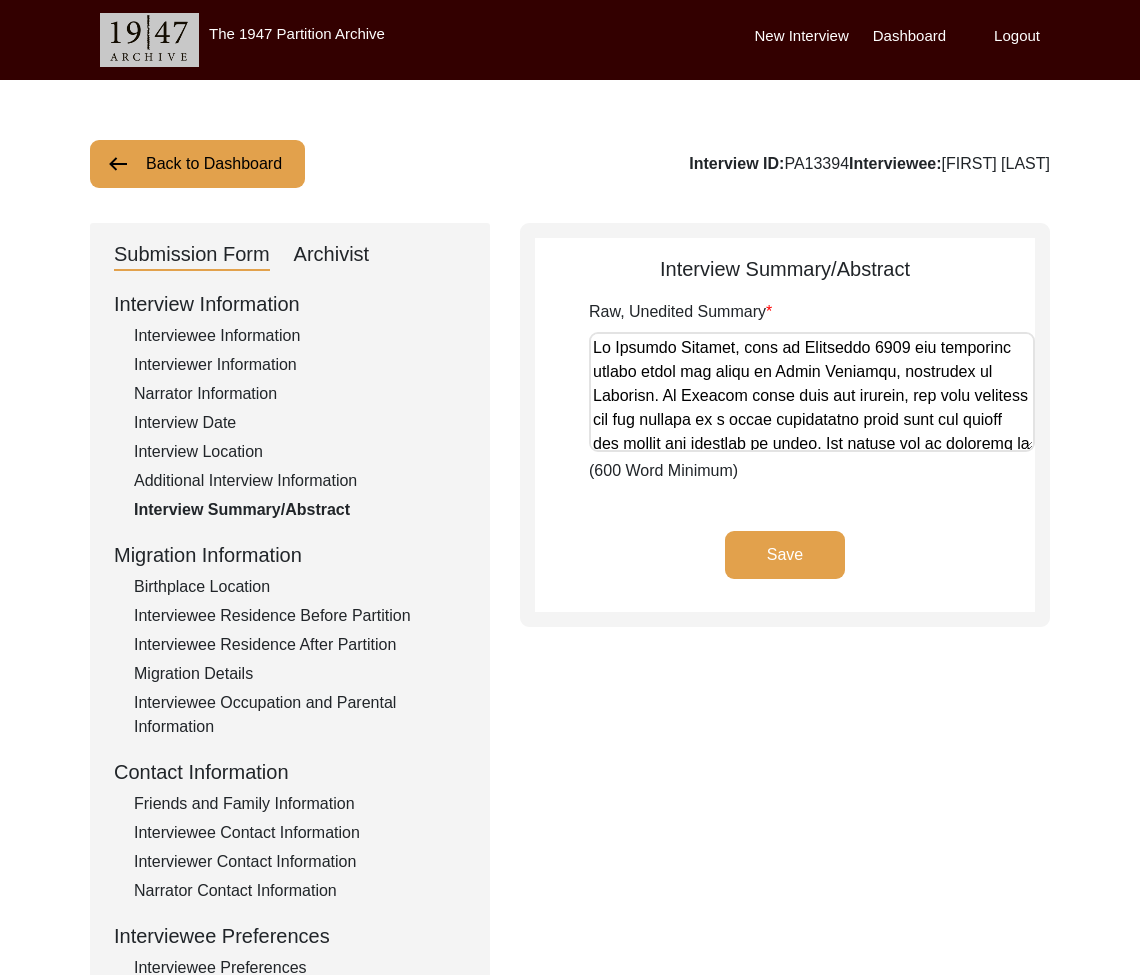 click on "Additional Interview Information" at bounding box center [300, 481] 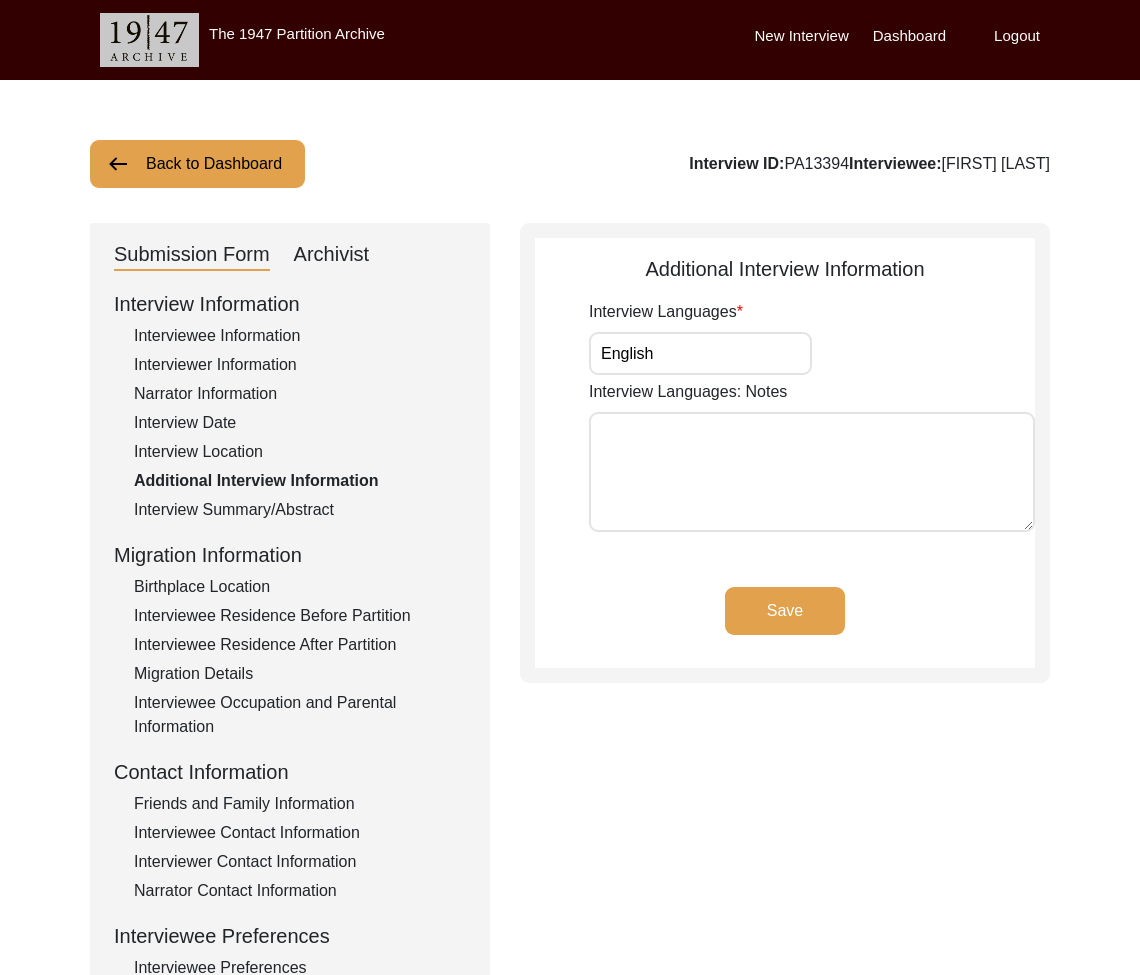 click on "Interview Summary/Abstract" at bounding box center [300, 510] 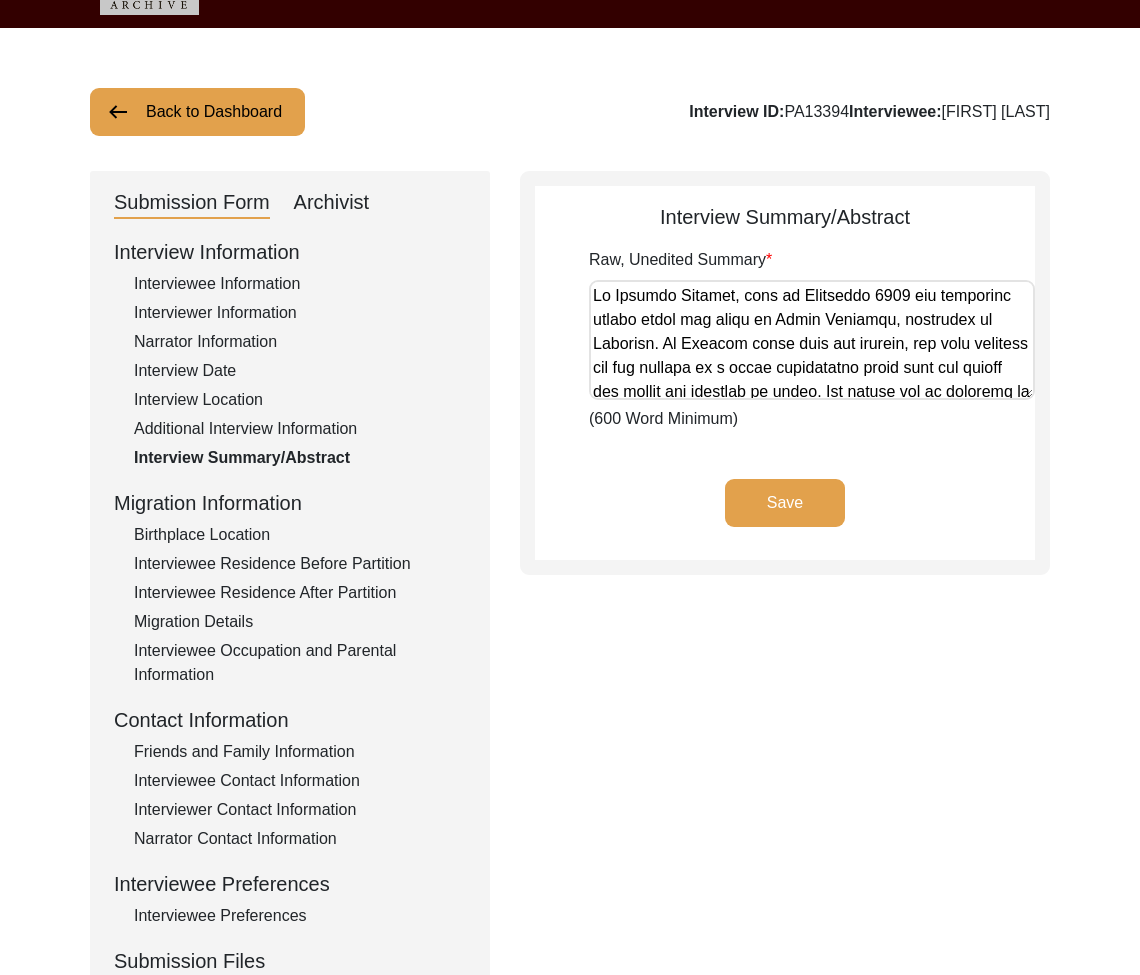 drag, startPoint x: 225, startPoint y: 532, endPoint x: 247, endPoint y: 542, distance: 24.166092 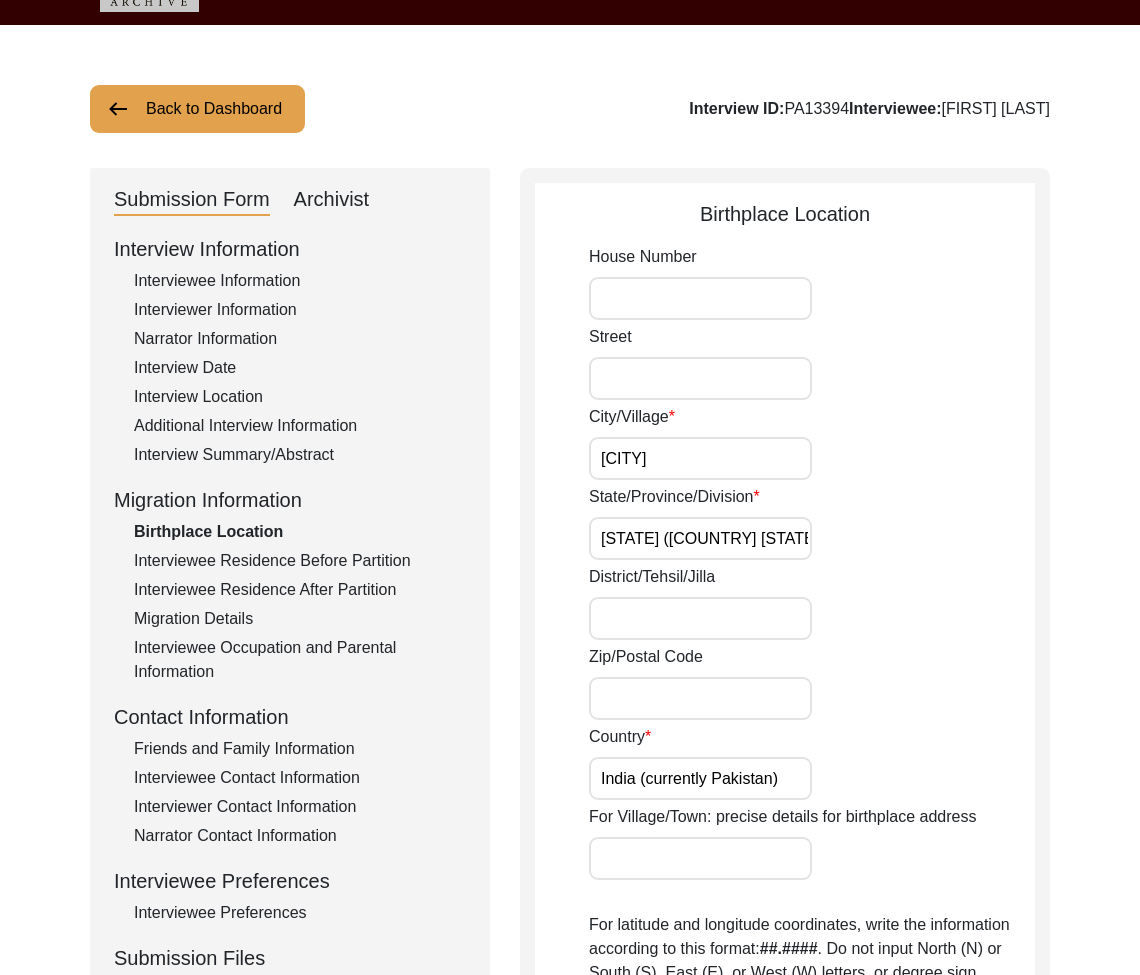 click on "Interviewee Residence Before Partition" at bounding box center [300, 561] 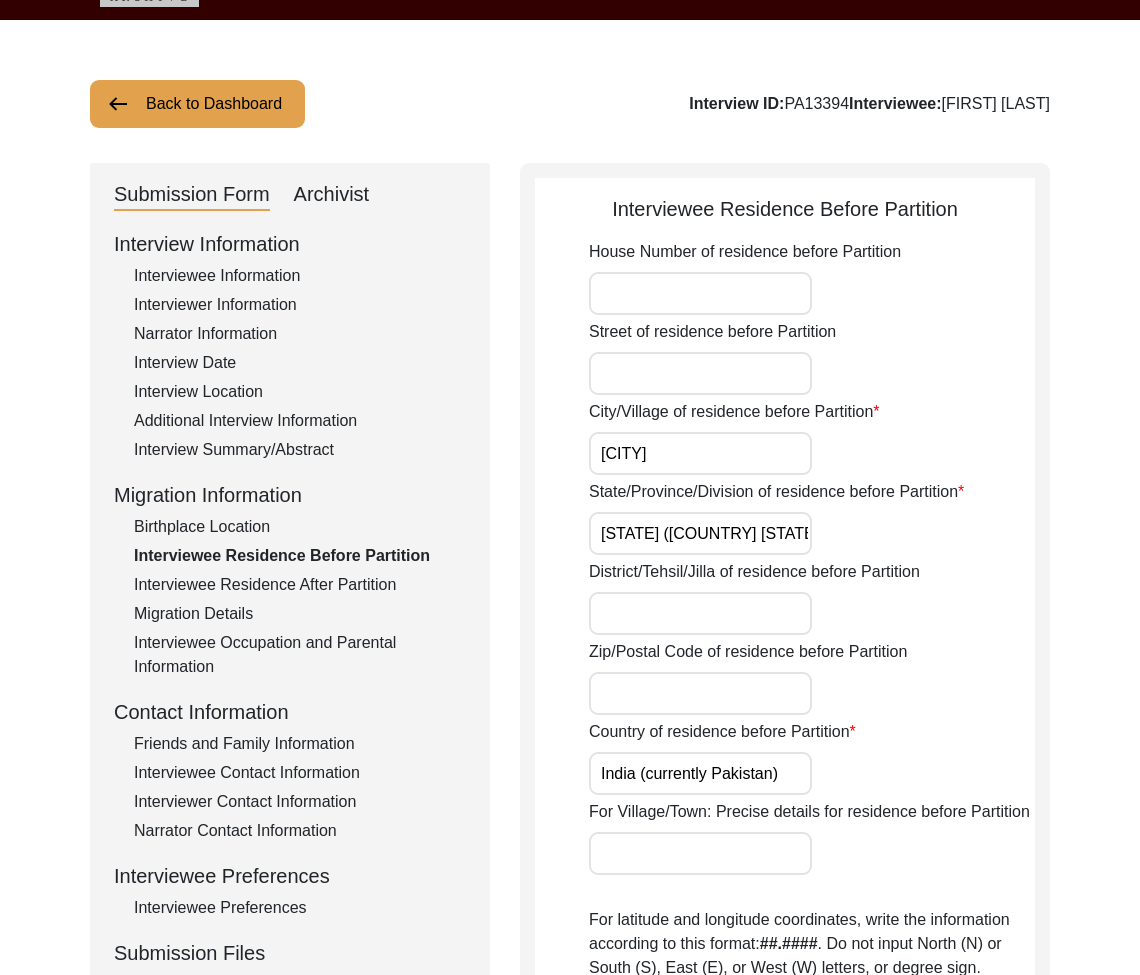 click on "Interviewee Residence After Partition" at bounding box center [300, 585] 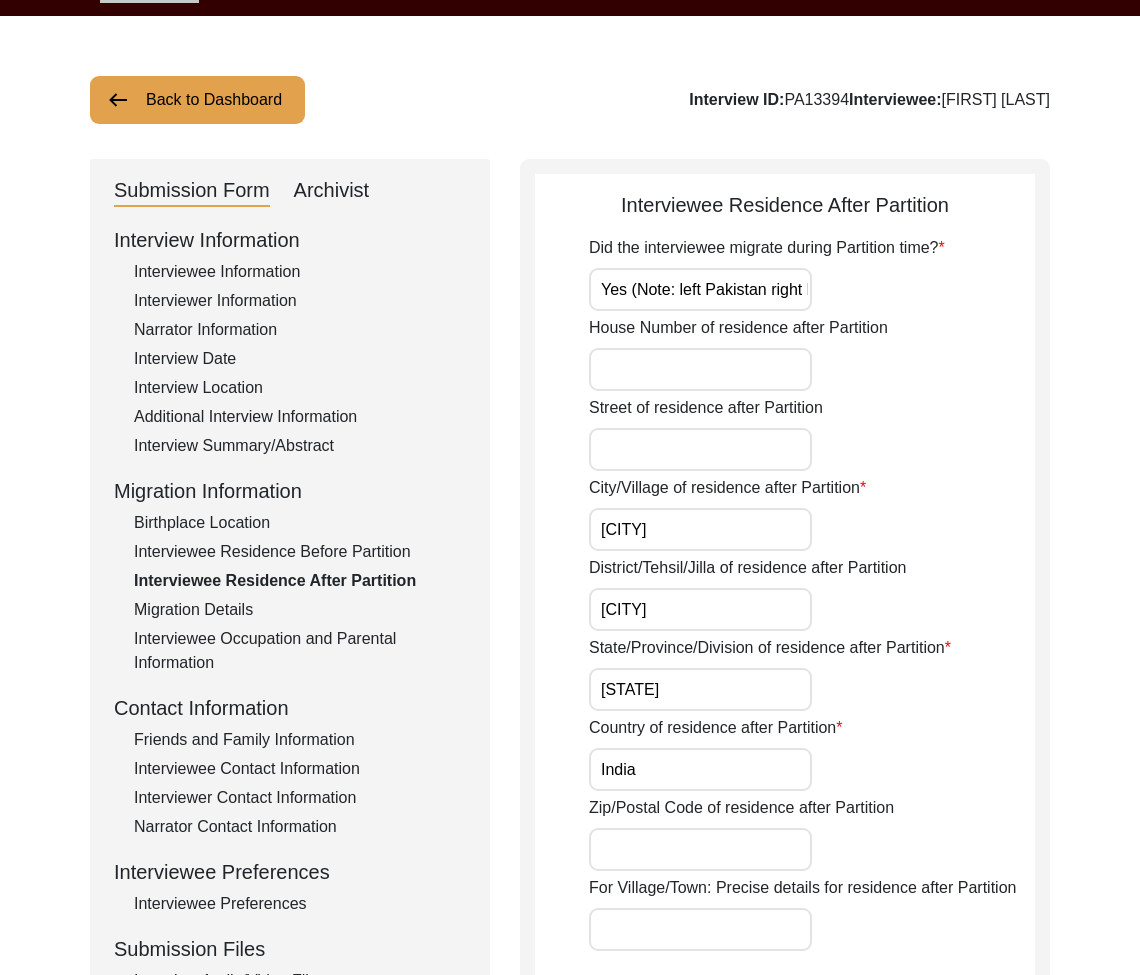 drag, startPoint x: 222, startPoint y: 607, endPoint x: 233, endPoint y: 614, distance: 13.038404 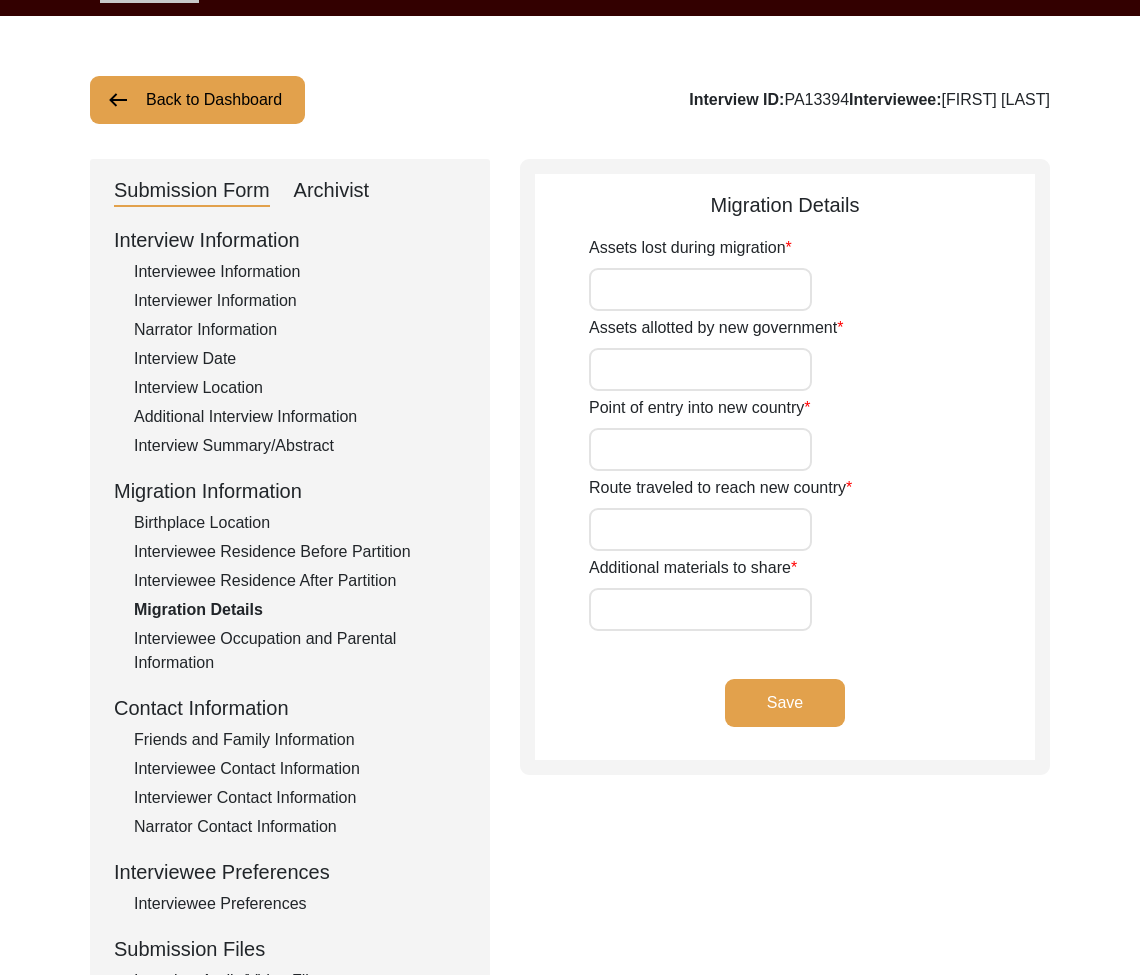 scroll, scrollTop: 66, scrollLeft: 0, axis: vertical 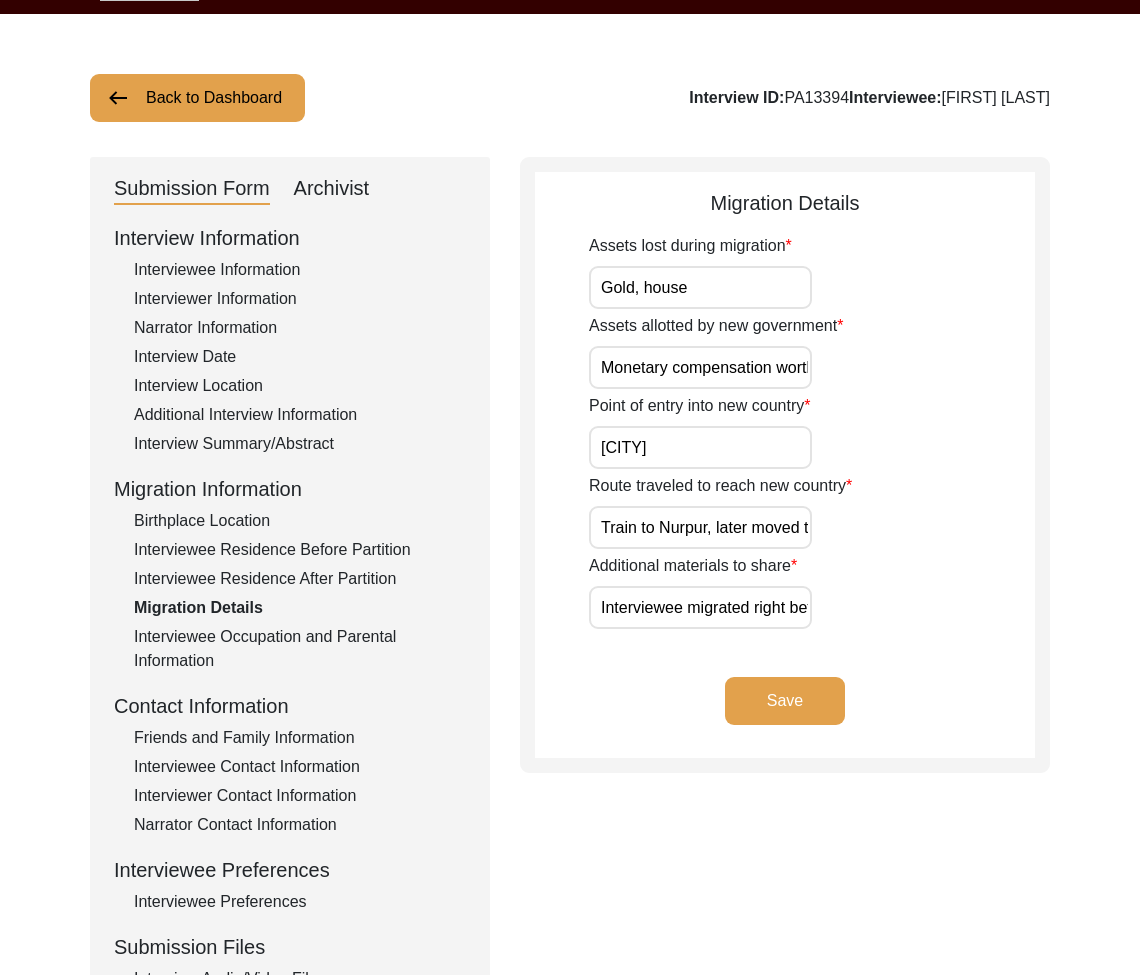 drag, startPoint x: 219, startPoint y: 657, endPoint x: 249, endPoint y: 713, distance: 63.529522 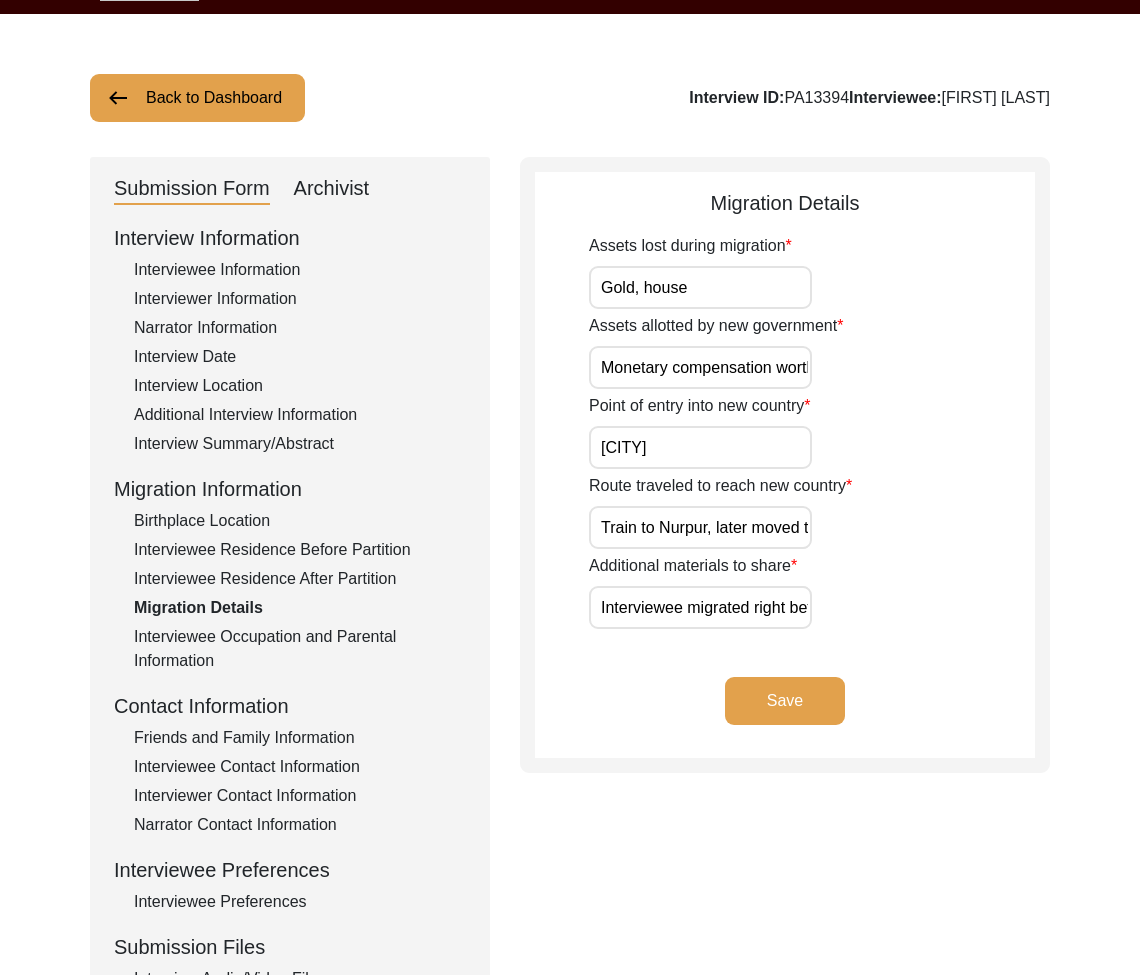 click on "Interviewee Occupation and Parental Information" at bounding box center (300, 649) 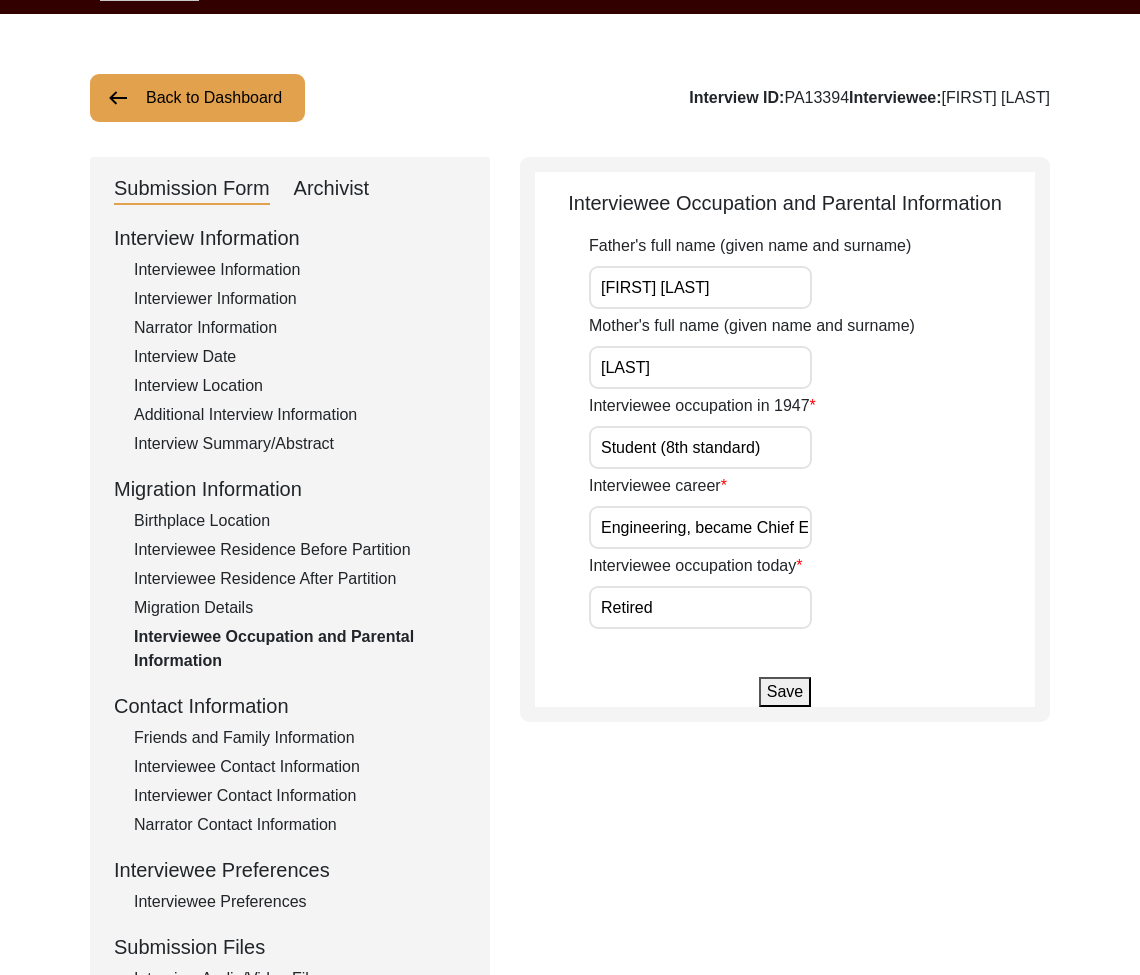 click on "Friends and Family Information" at bounding box center [300, 738] 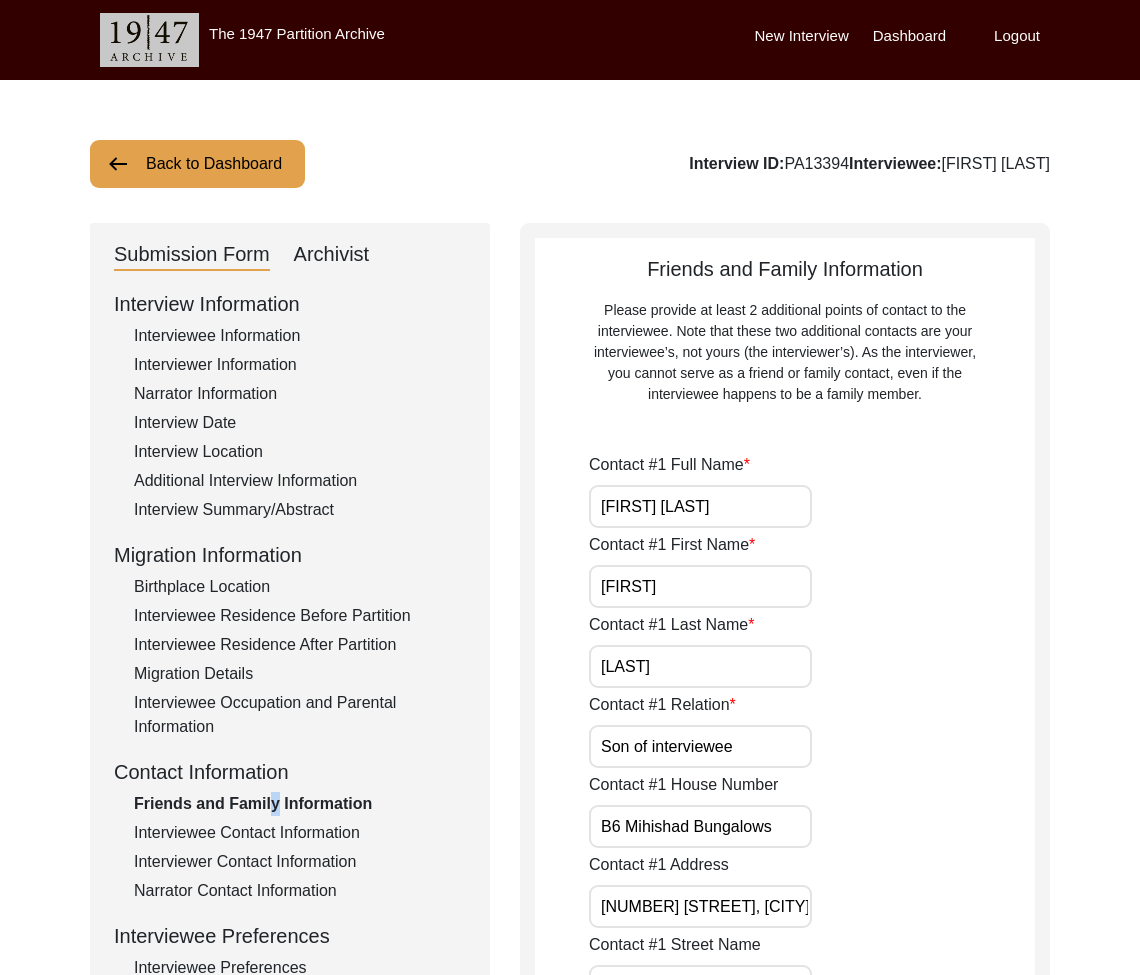 scroll, scrollTop: 125, scrollLeft: 0, axis: vertical 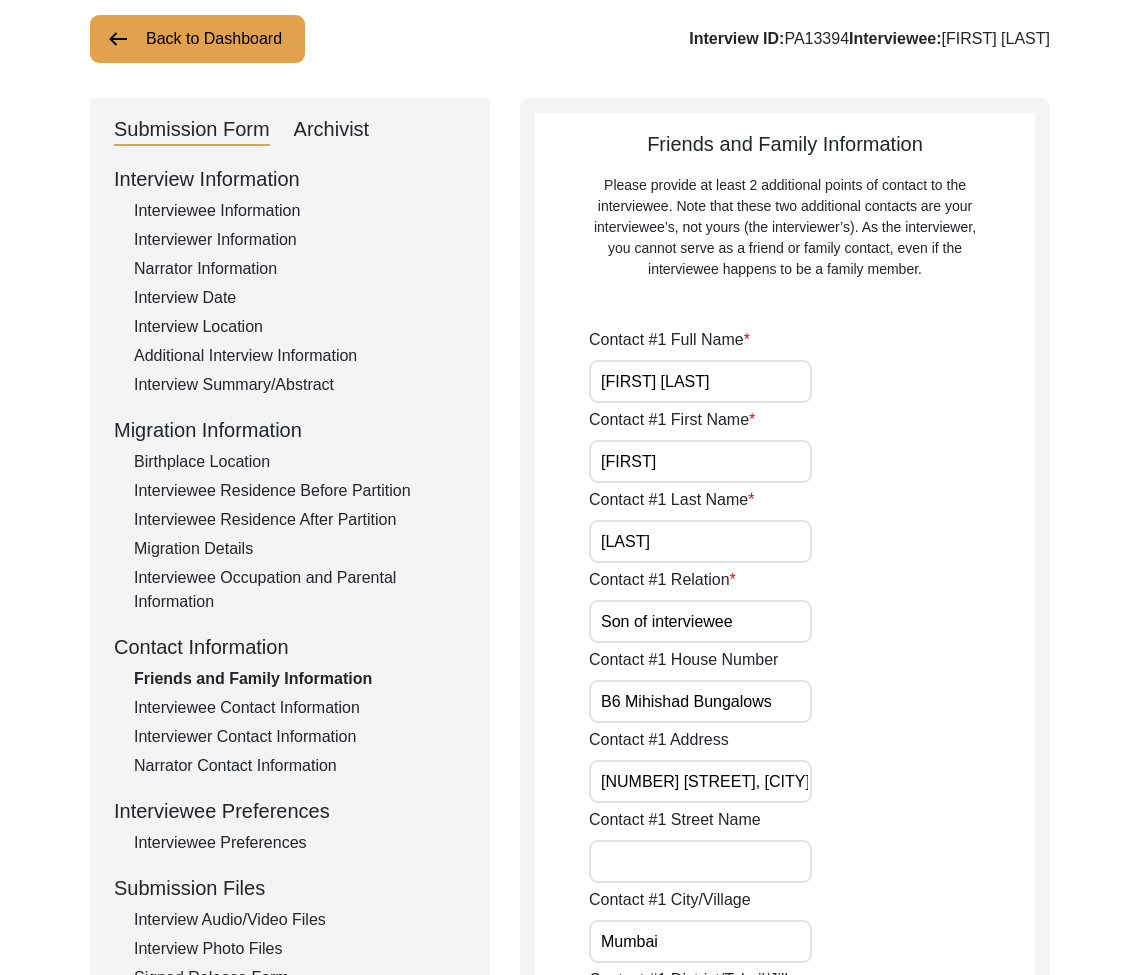 click on "Interviewee Contact Information" at bounding box center [300, 708] 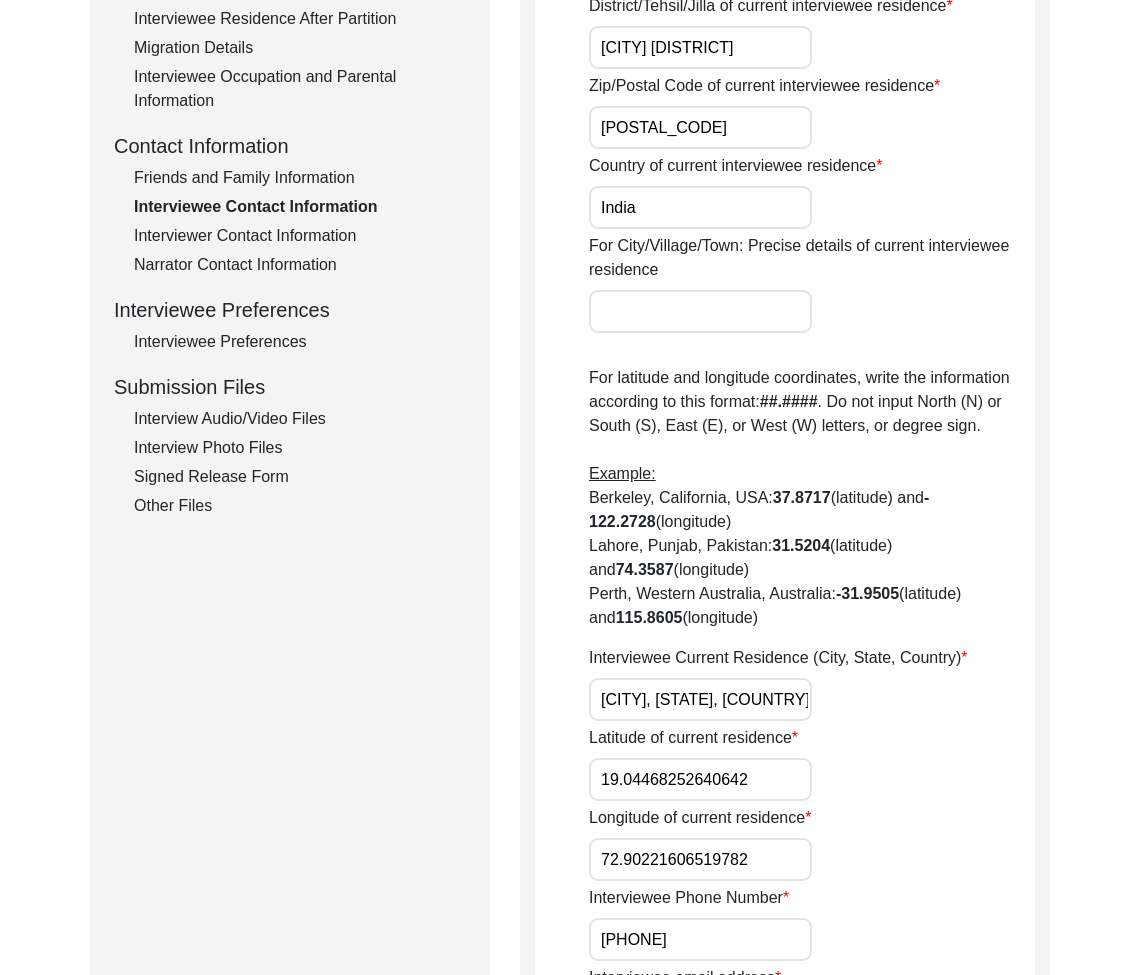 scroll, scrollTop: 862, scrollLeft: 0, axis: vertical 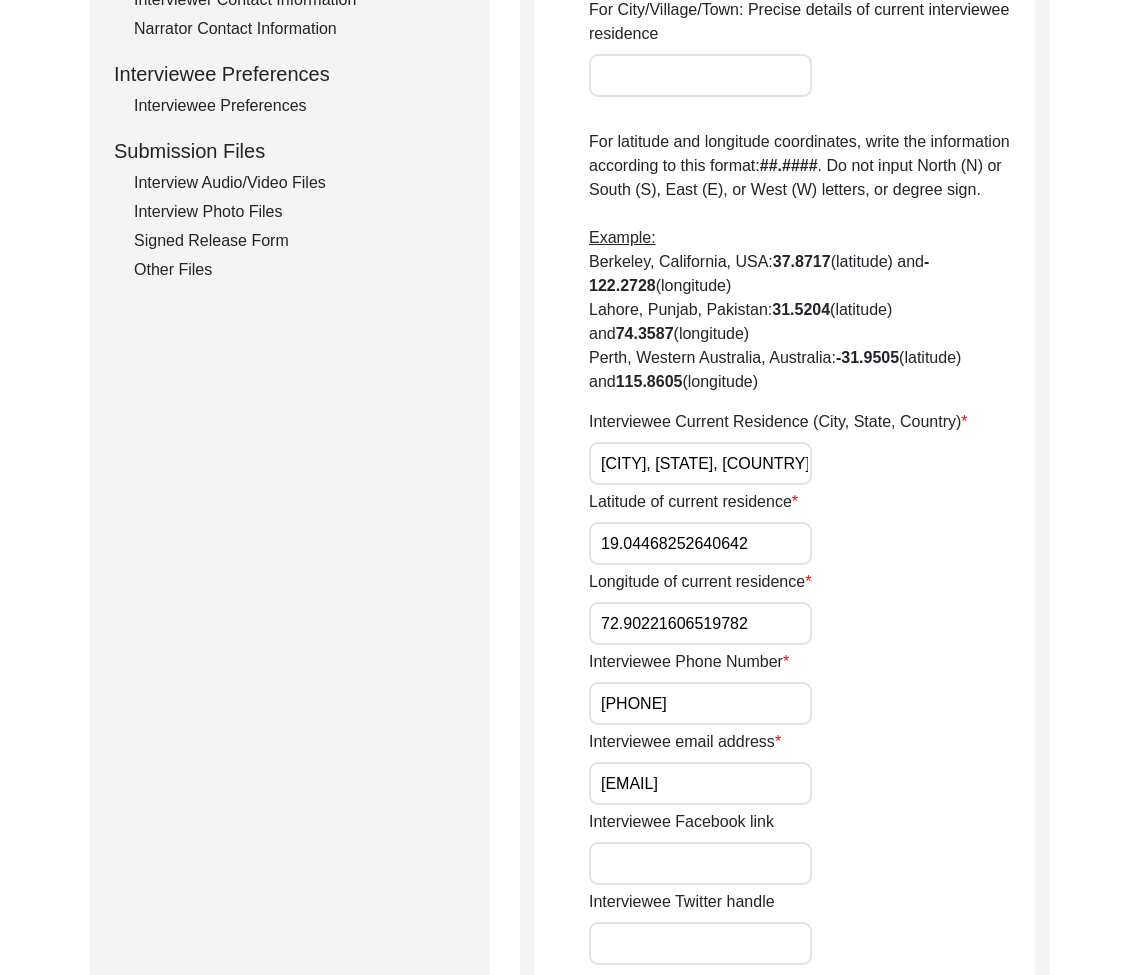 click on "[PHONE]" at bounding box center [700, 703] 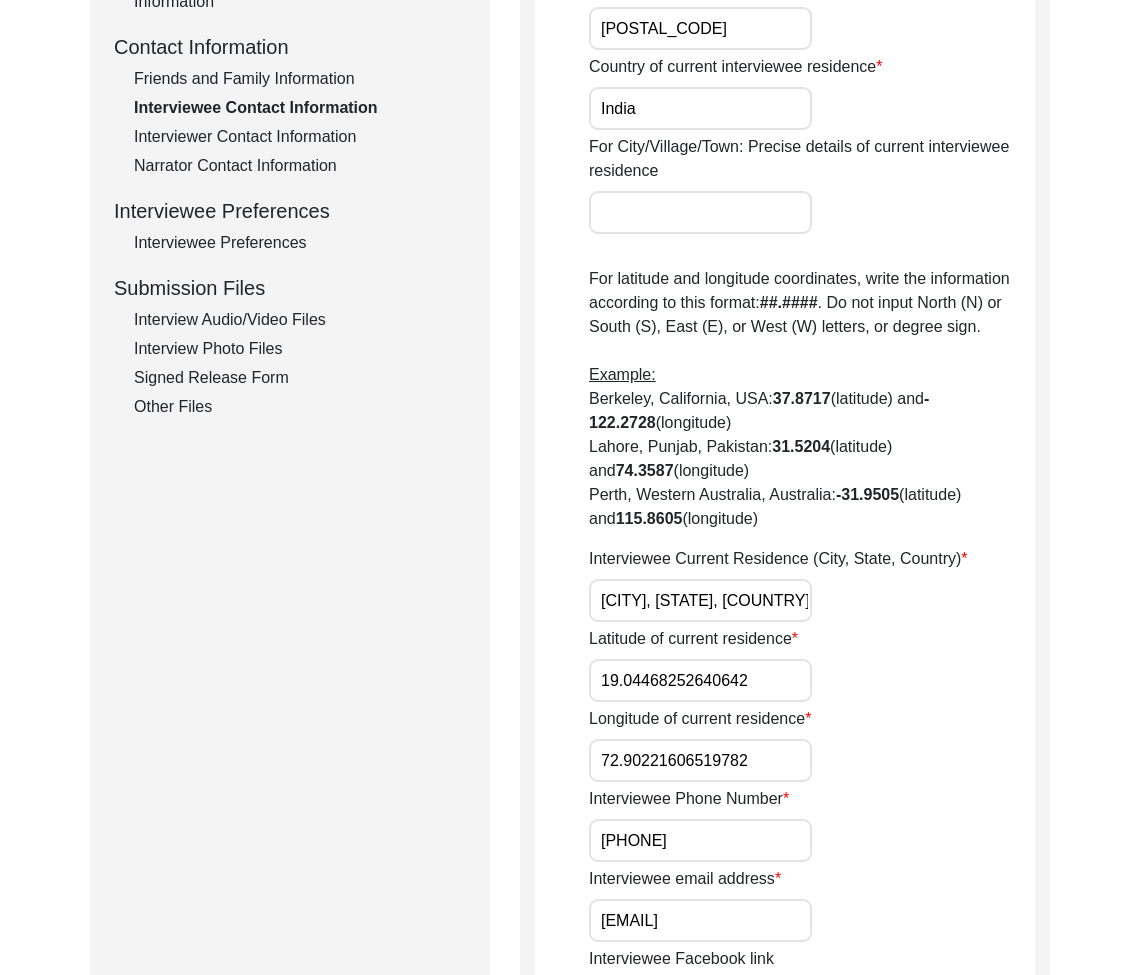 scroll, scrollTop: 710, scrollLeft: 0, axis: vertical 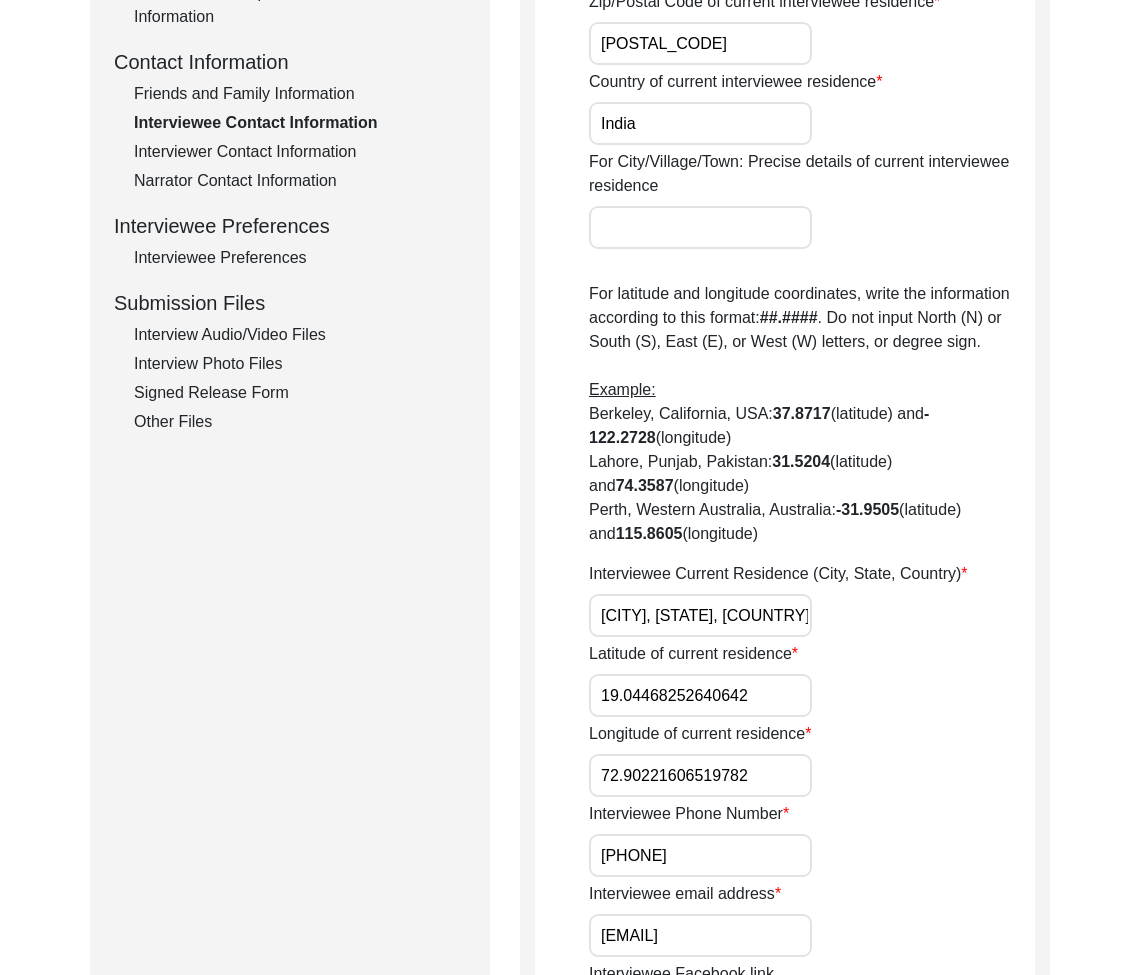 click on "Interviewer Contact Information" at bounding box center (300, 152) 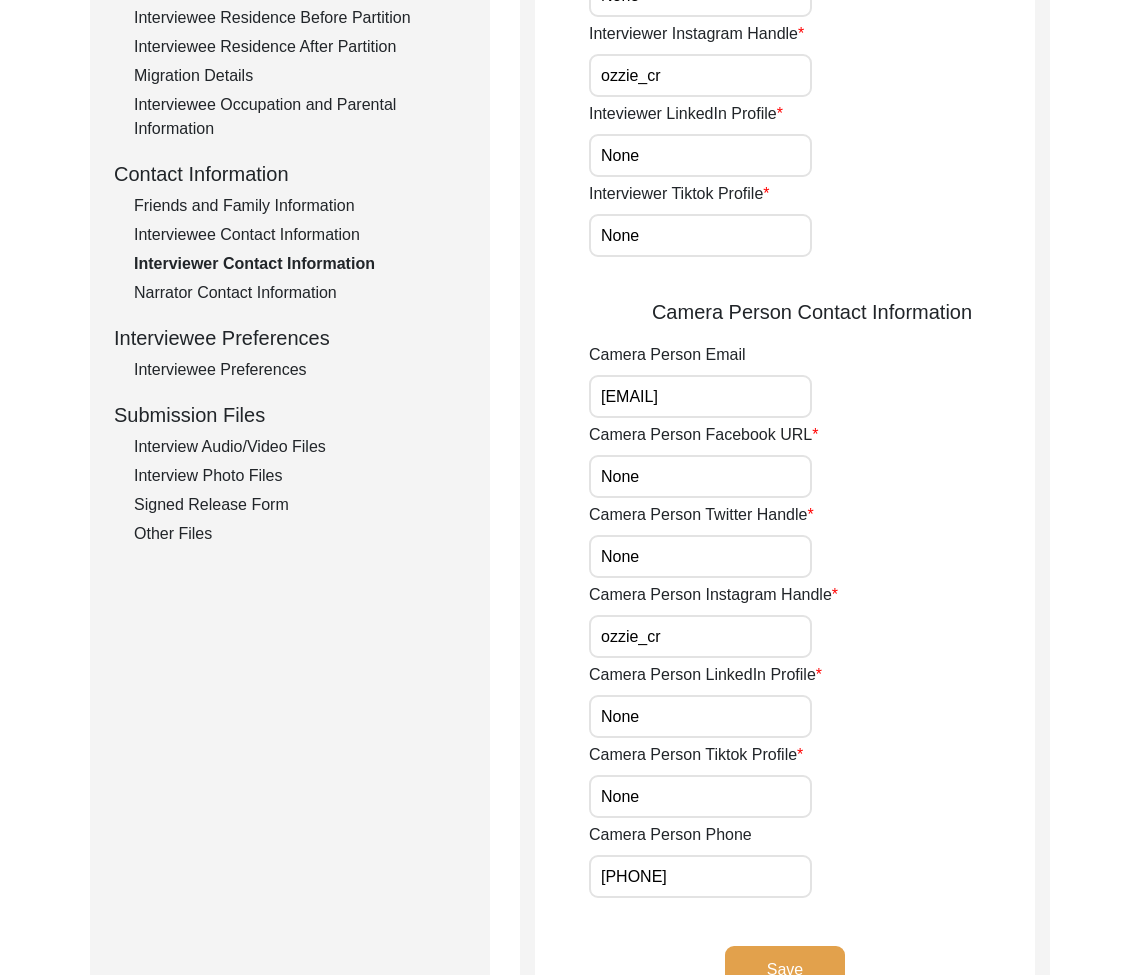 click on "Narrator Contact Information" at bounding box center (300, 293) 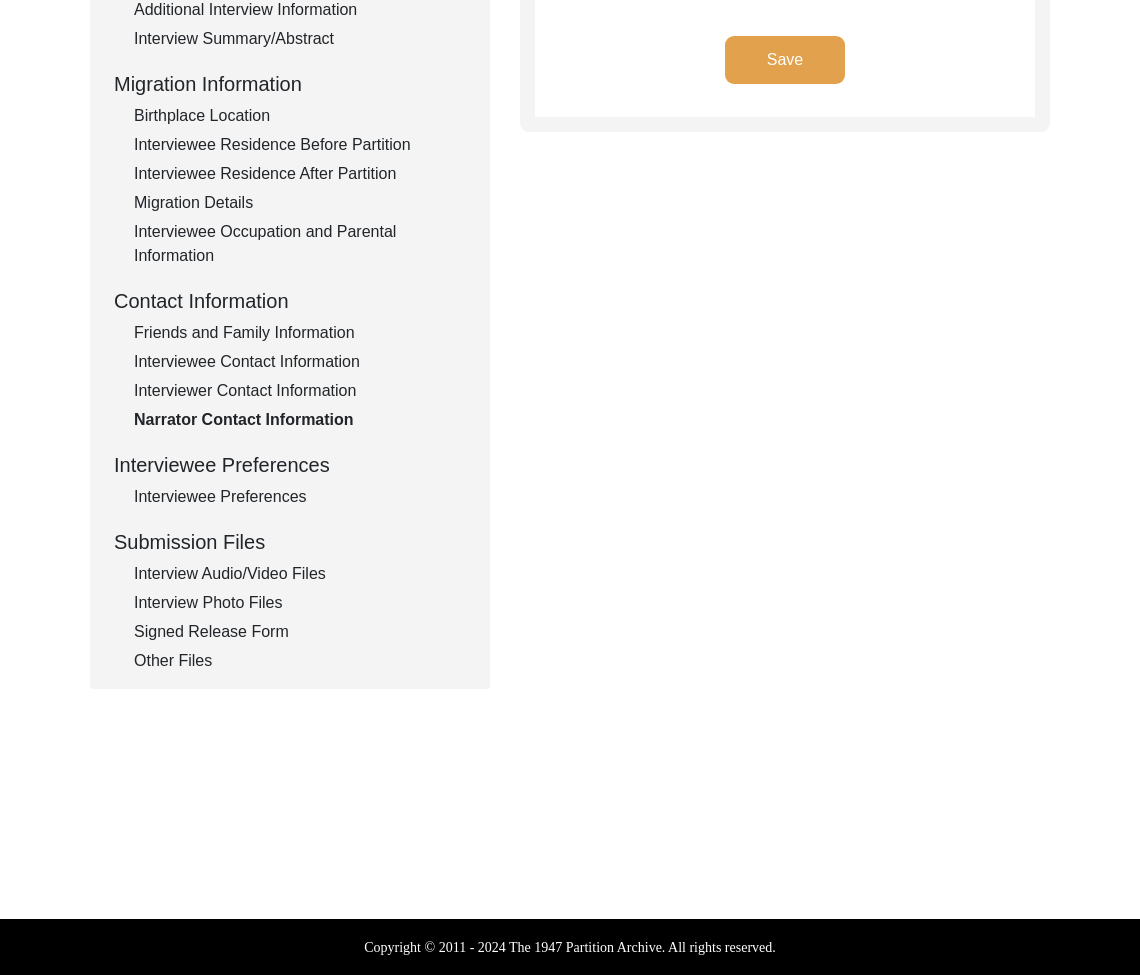 drag, startPoint x: 259, startPoint y: 499, endPoint x: 298, endPoint y: 556, distance: 69.065186 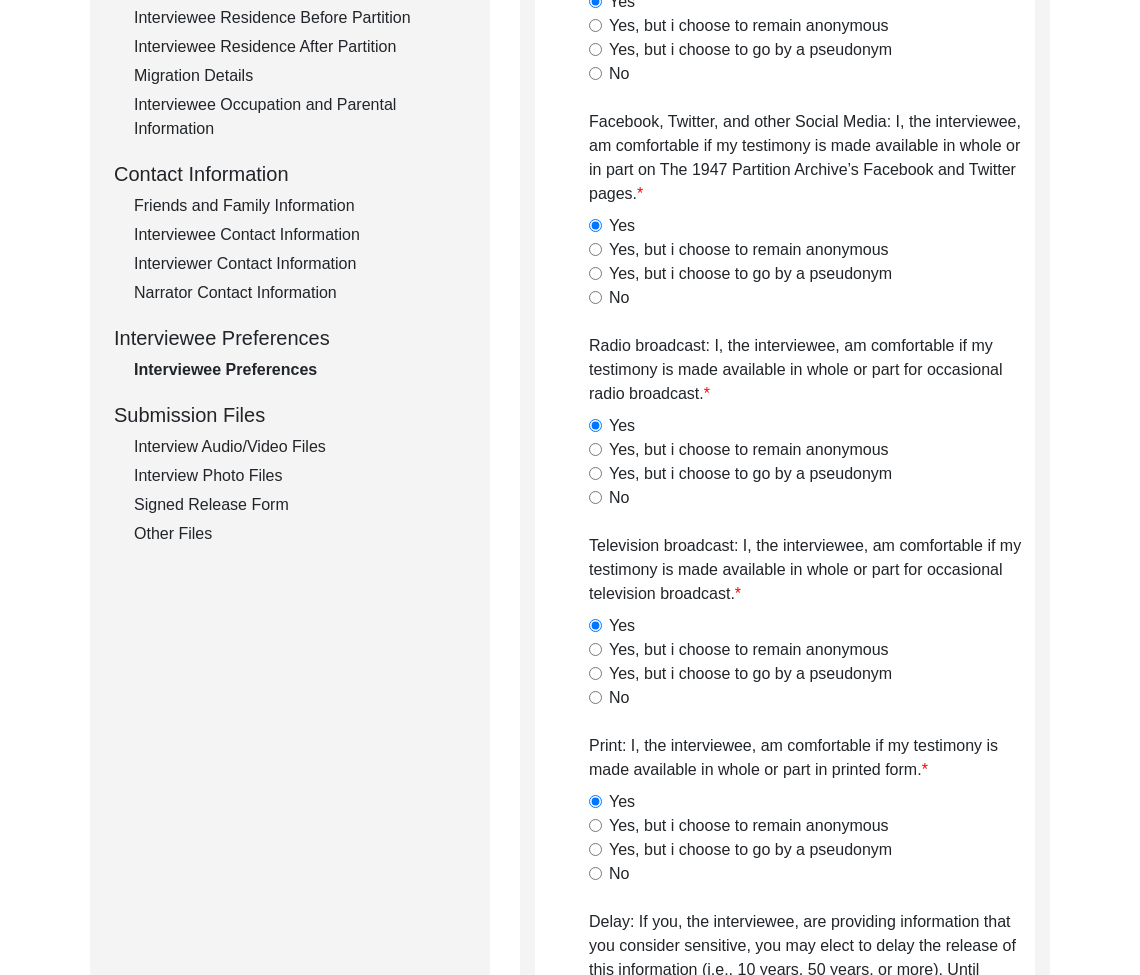 click on "Interview Audio/Video Files" at bounding box center (300, 447) 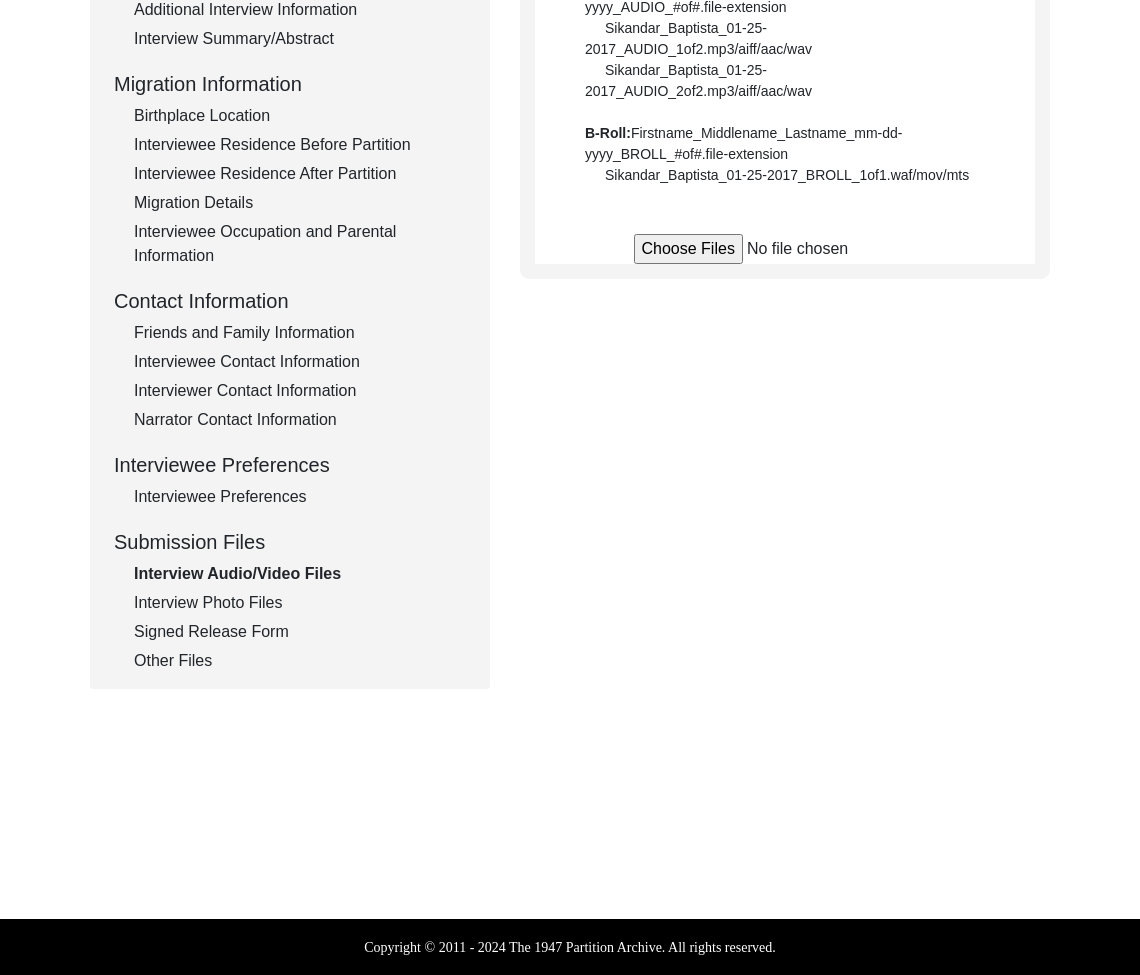 scroll, scrollTop: 577, scrollLeft: 0, axis: vertical 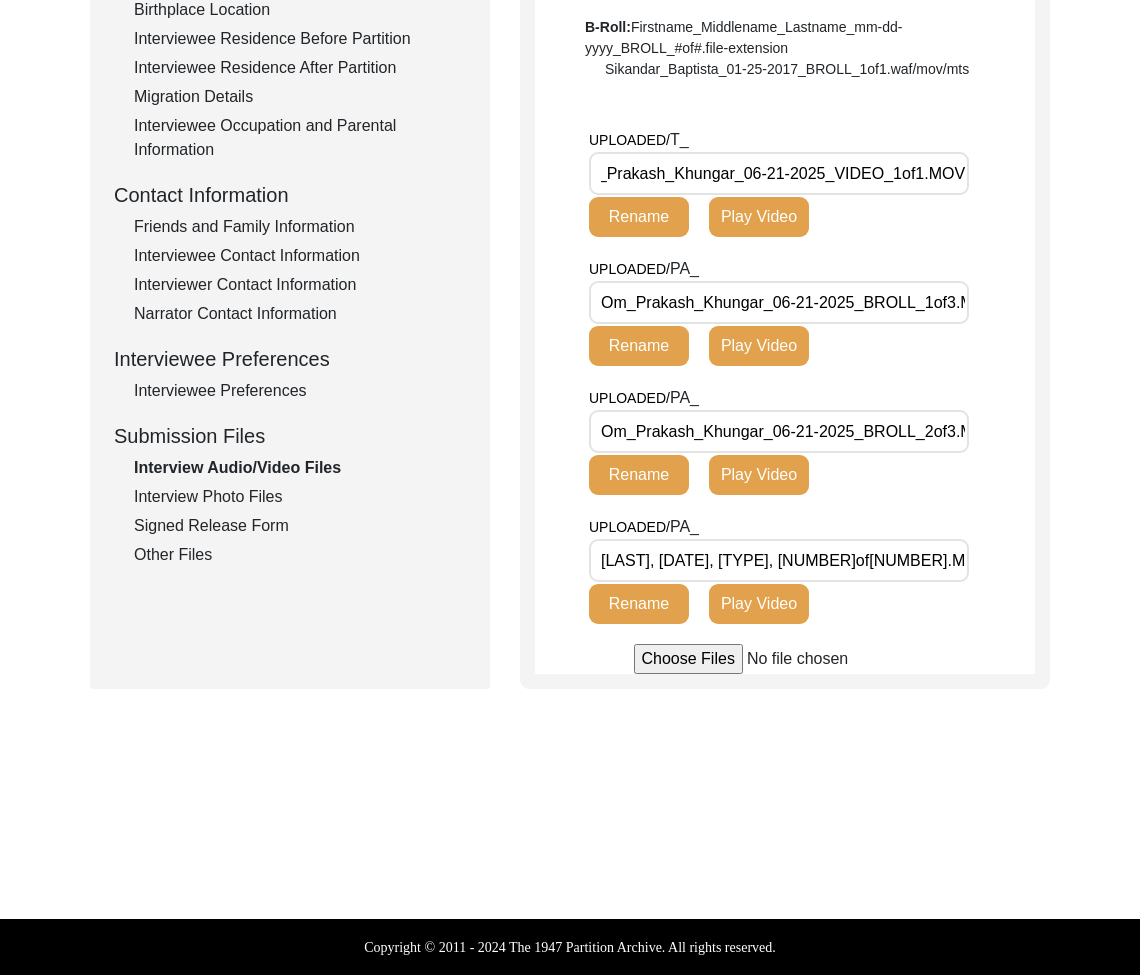 click on "Interview Photo Files" at bounding box center (300, 497) 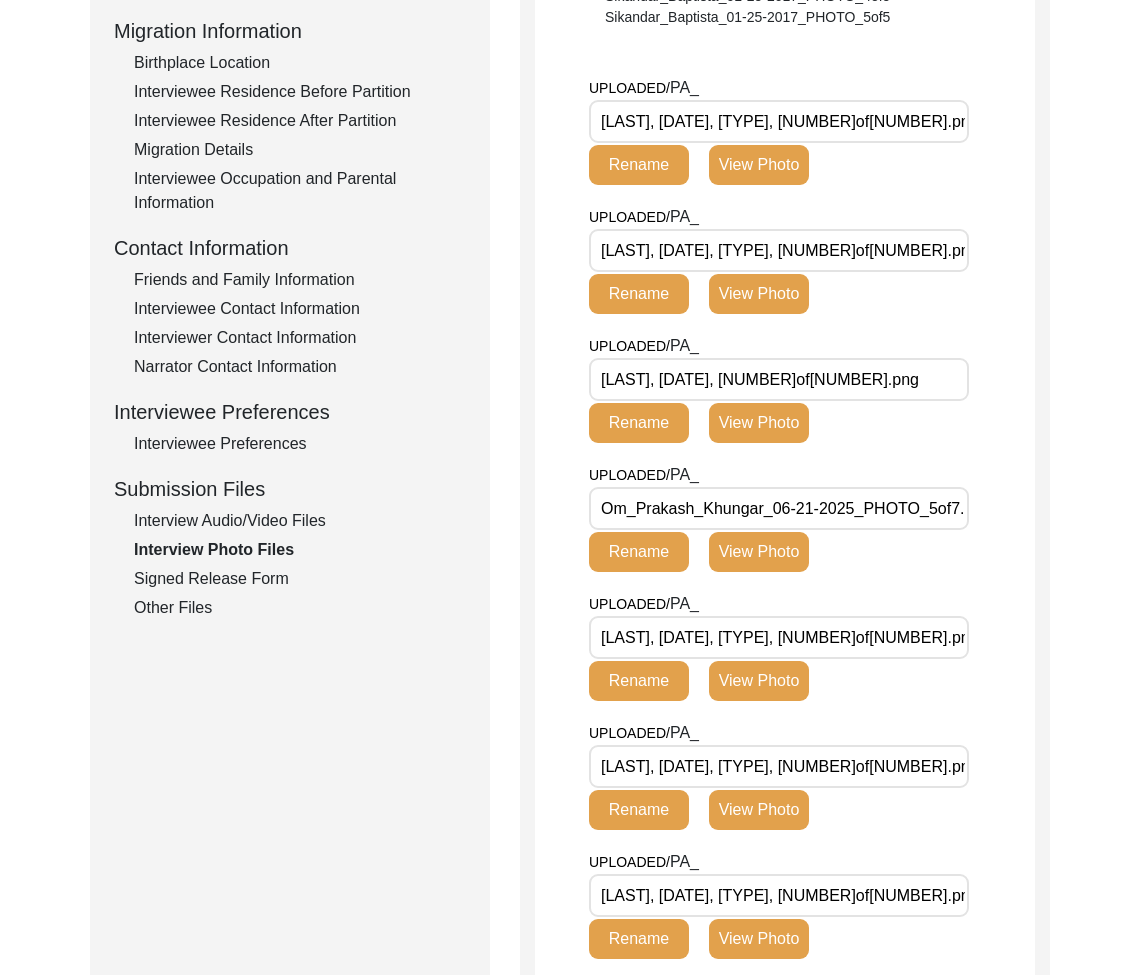 scroll, scrollTop: 339, scrollLeft: 0, axis: vertical 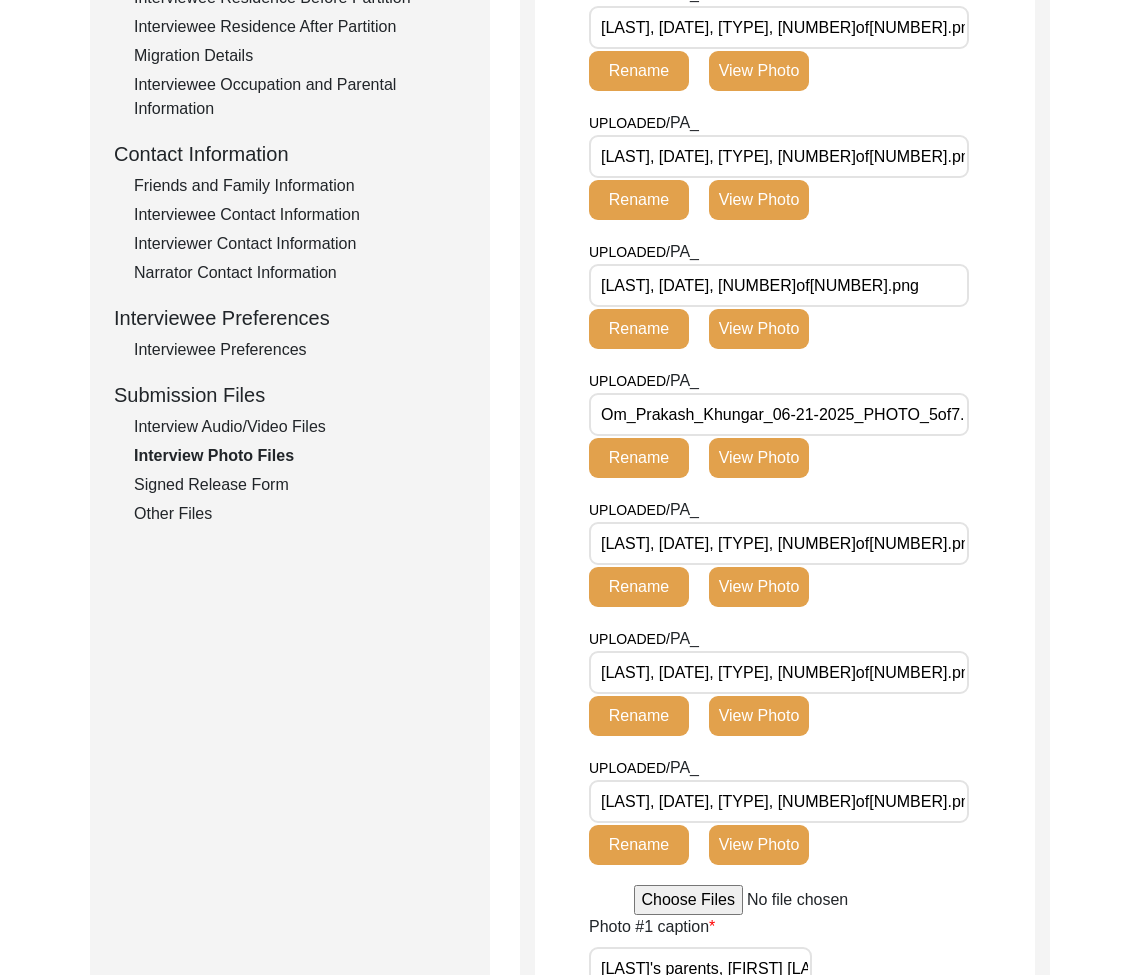 click on "Signed Release Form" at bounding box center [300, 485] 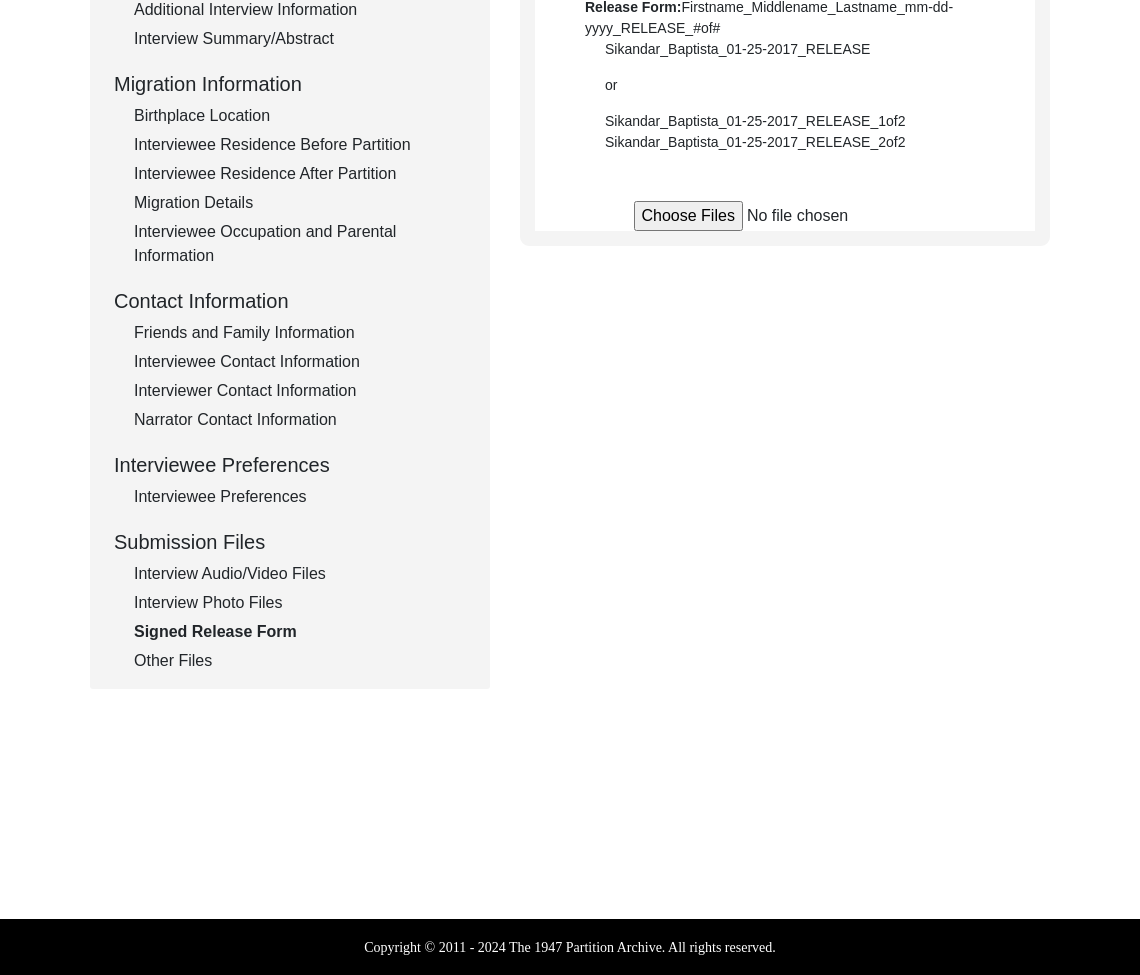 scroll, scrollTop: 471, scrollLeft: 0, axis: vertical 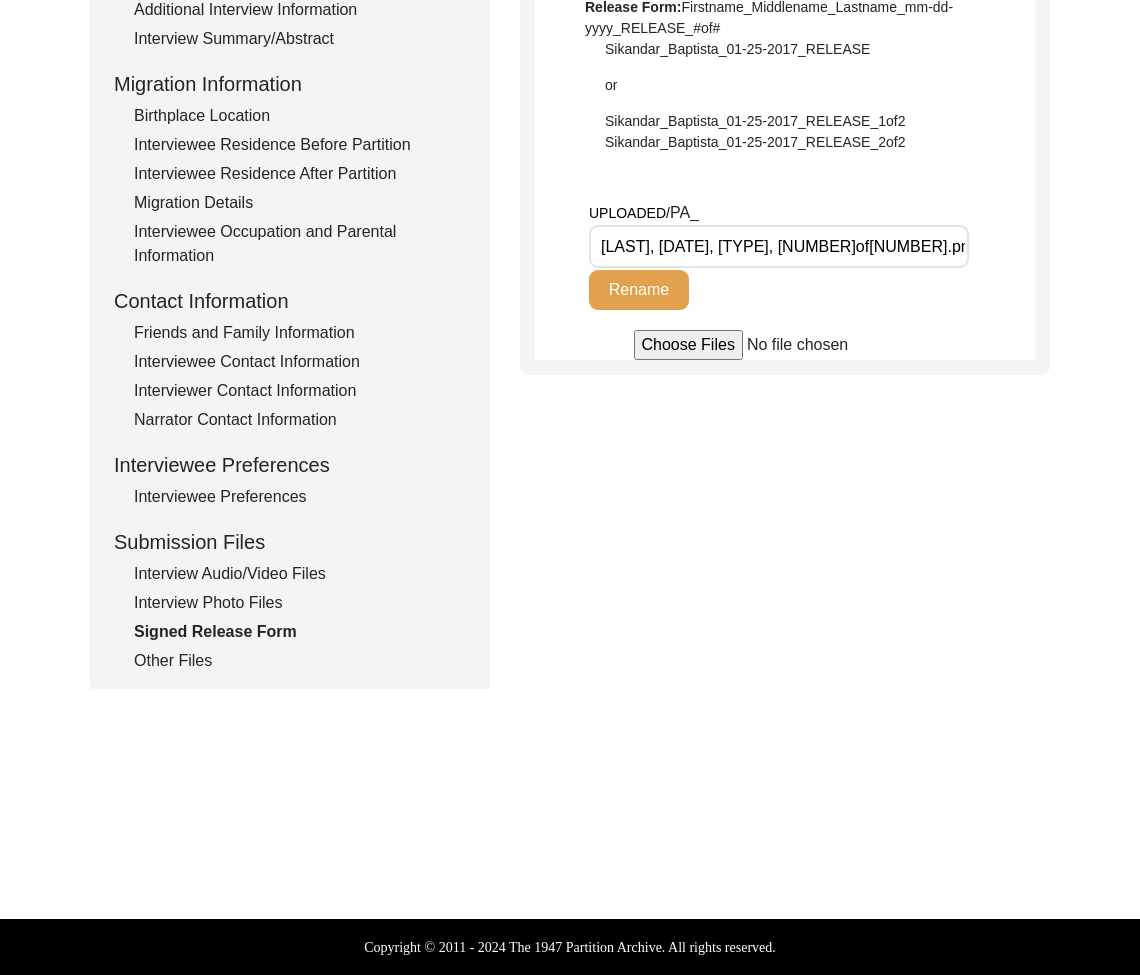 click on "Other Files" at bounding box center [300, 661] 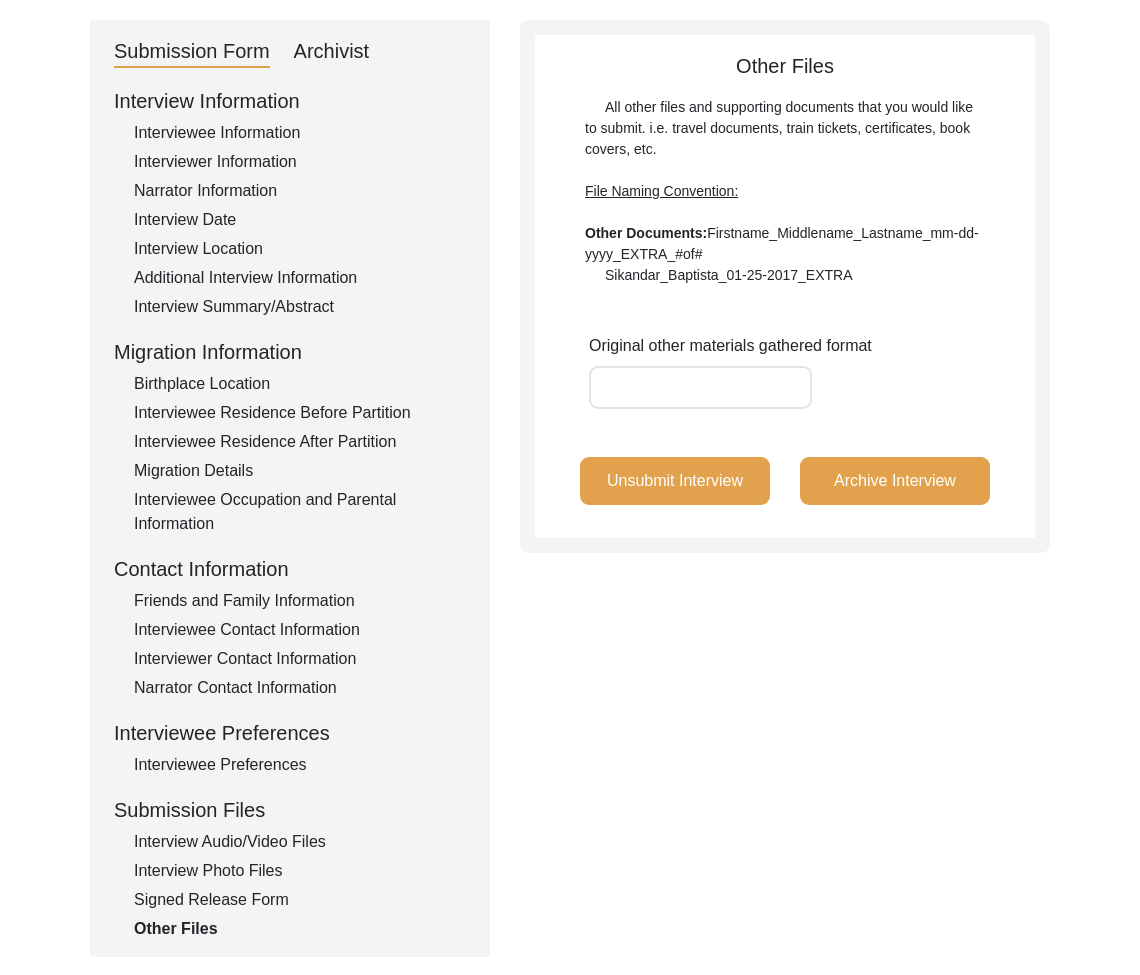 scroll, scrollTop: 227, scrollLeft: 0, axis: vertical 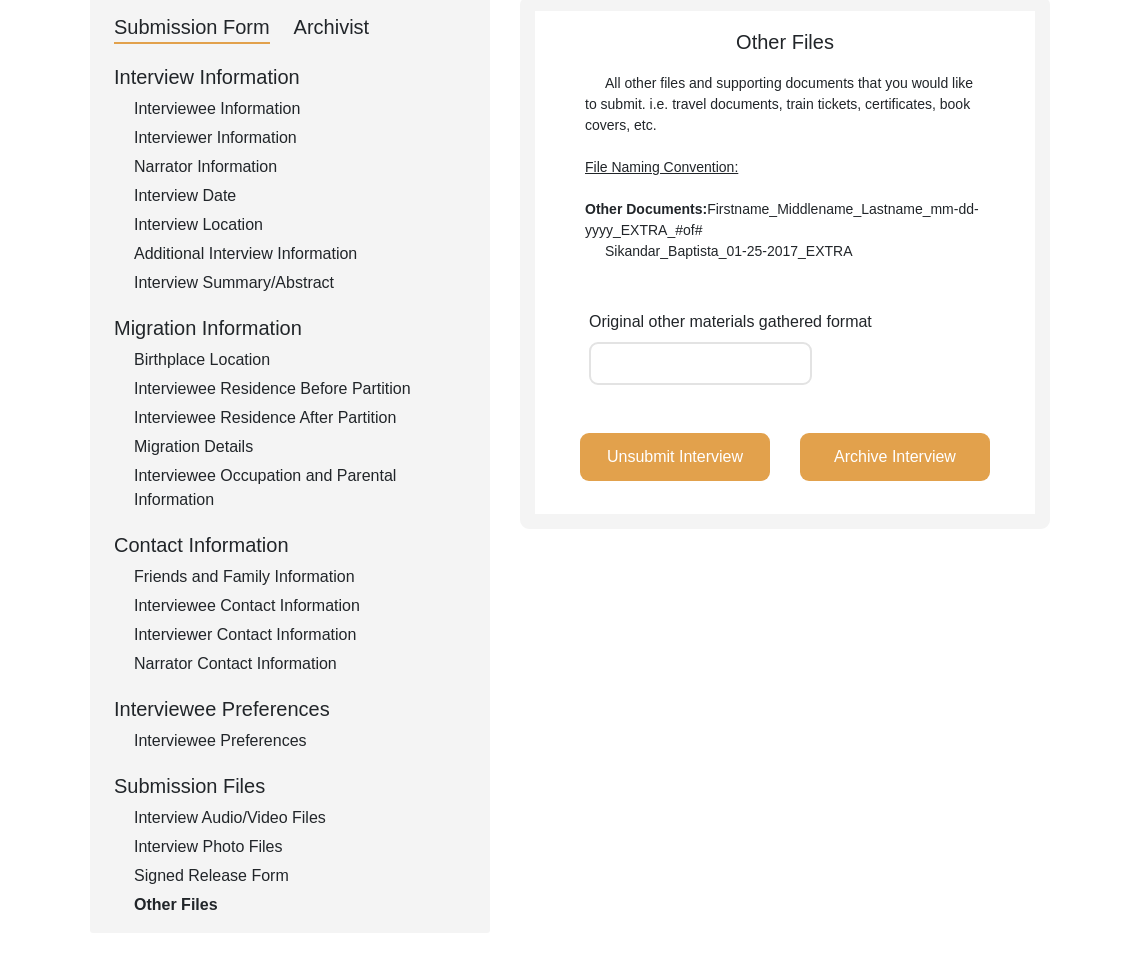 click on "Interview Audio/Video Files" at bounding box center (300, 818) 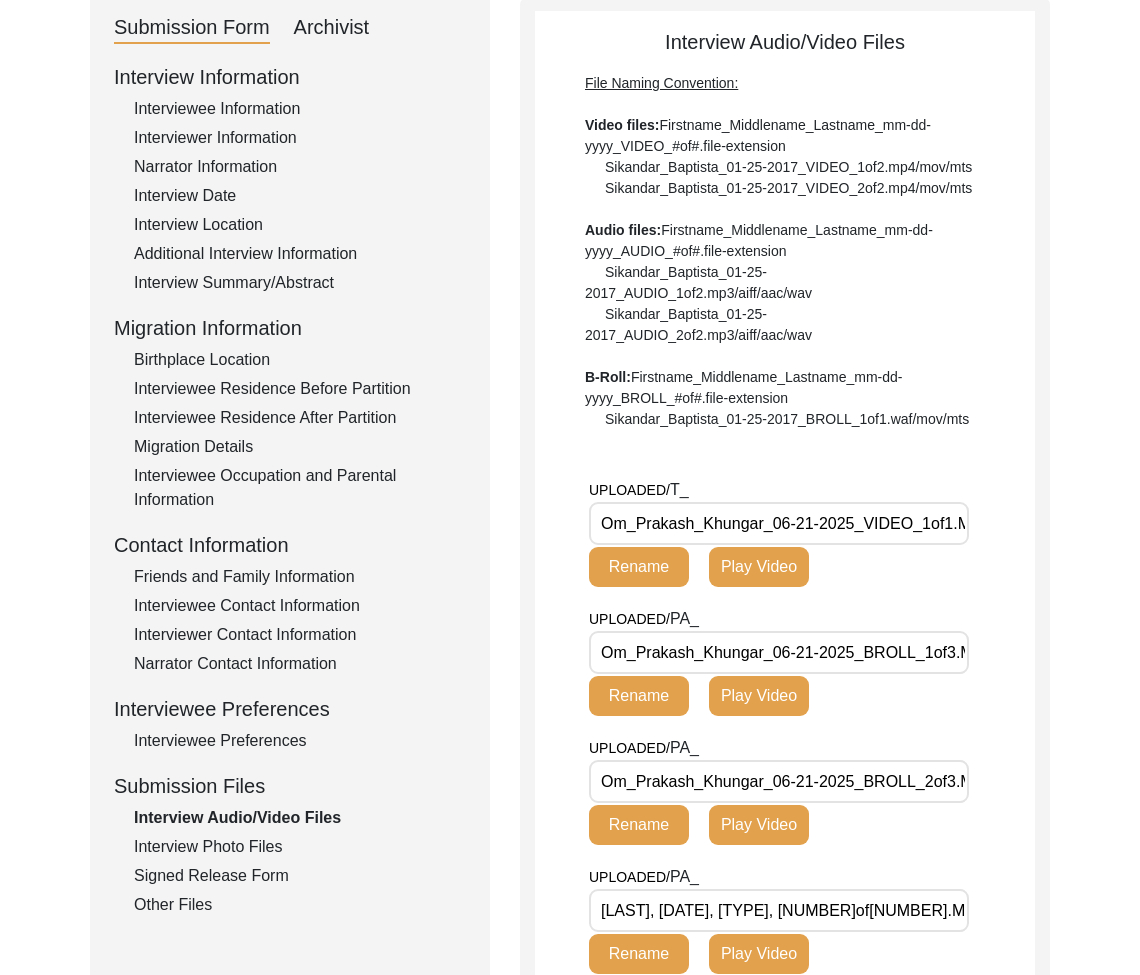 click on "Play Video" at bounding box center [759, 567] 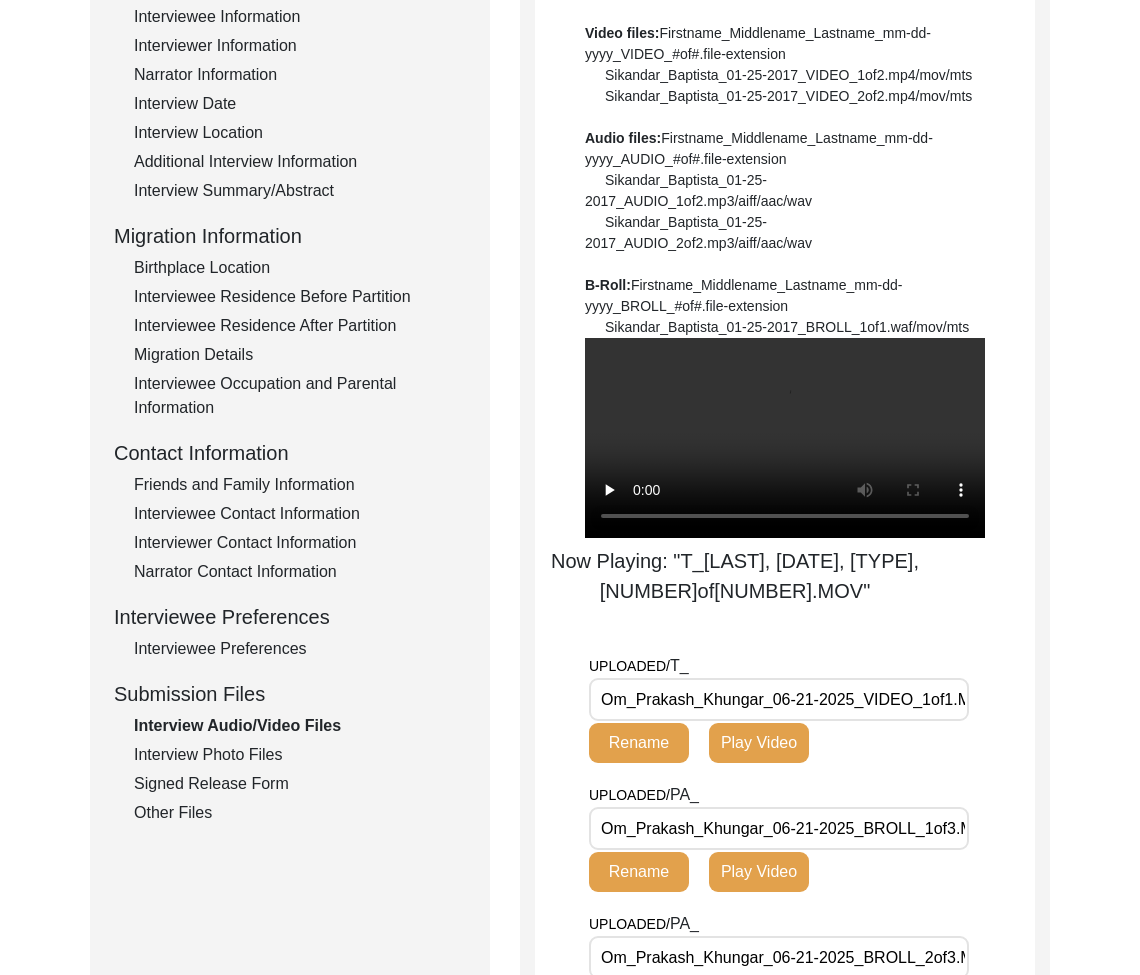 scroll, scrollTop: 320, scrollLeft: 0, axis: vertical 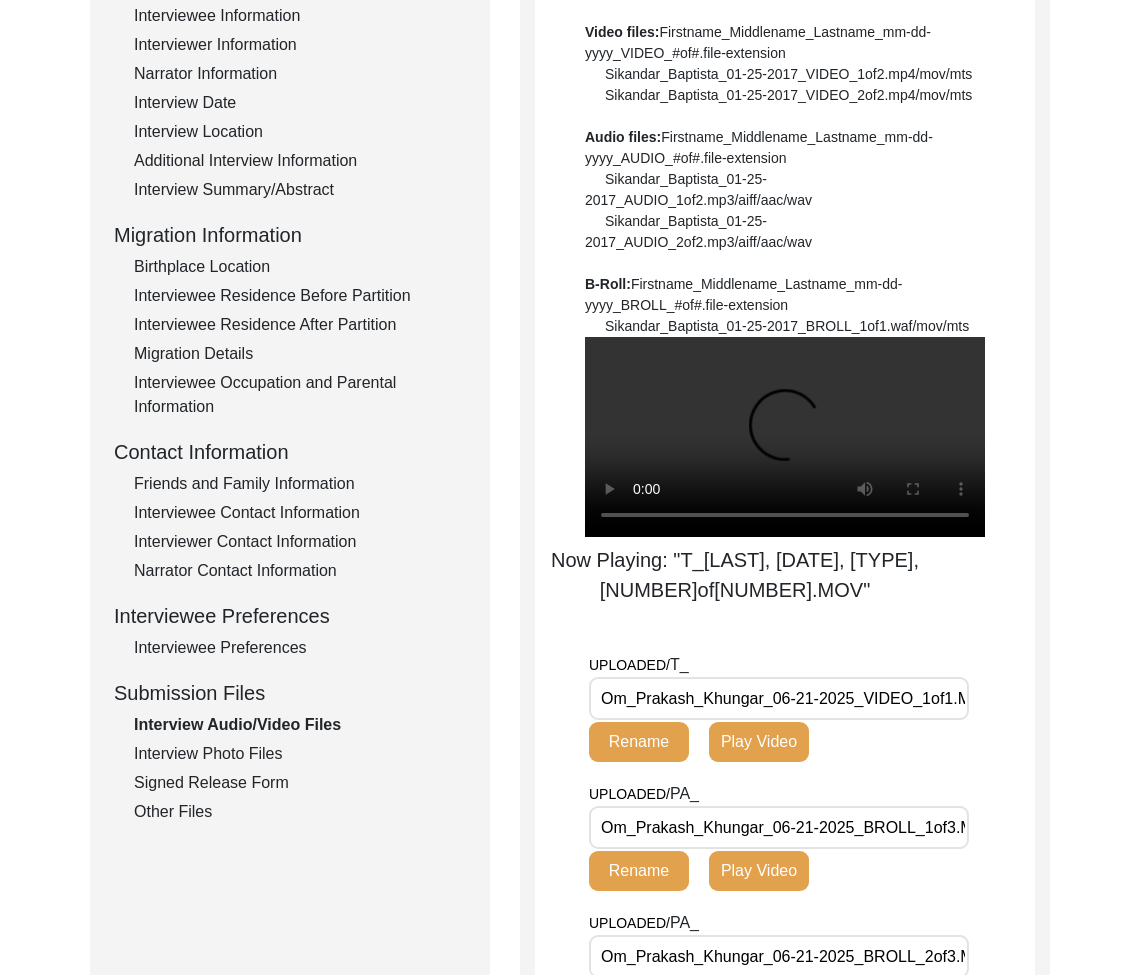 click on "Play Video" at bounding box center (759, 742) 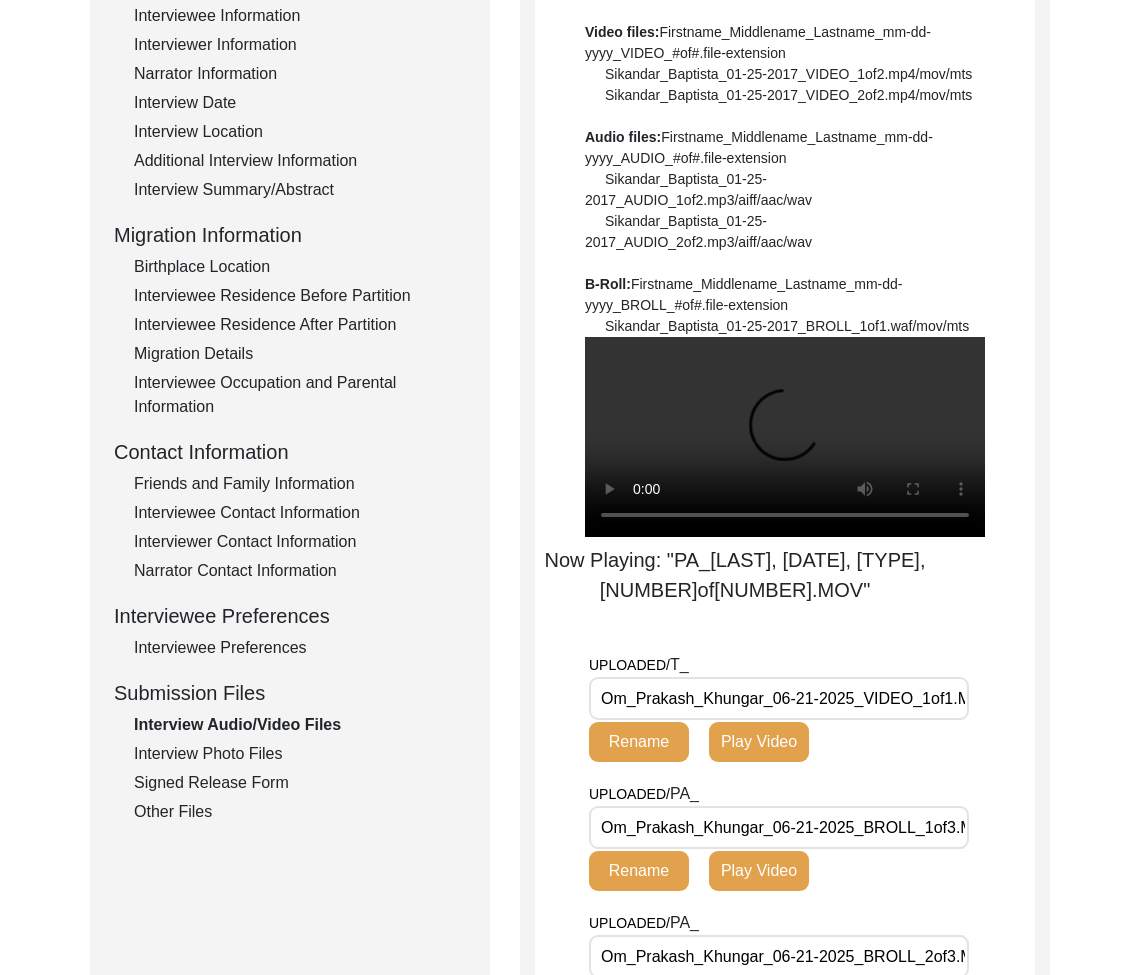 click on "Interview Photo Files" at bounding box center (300, 754) 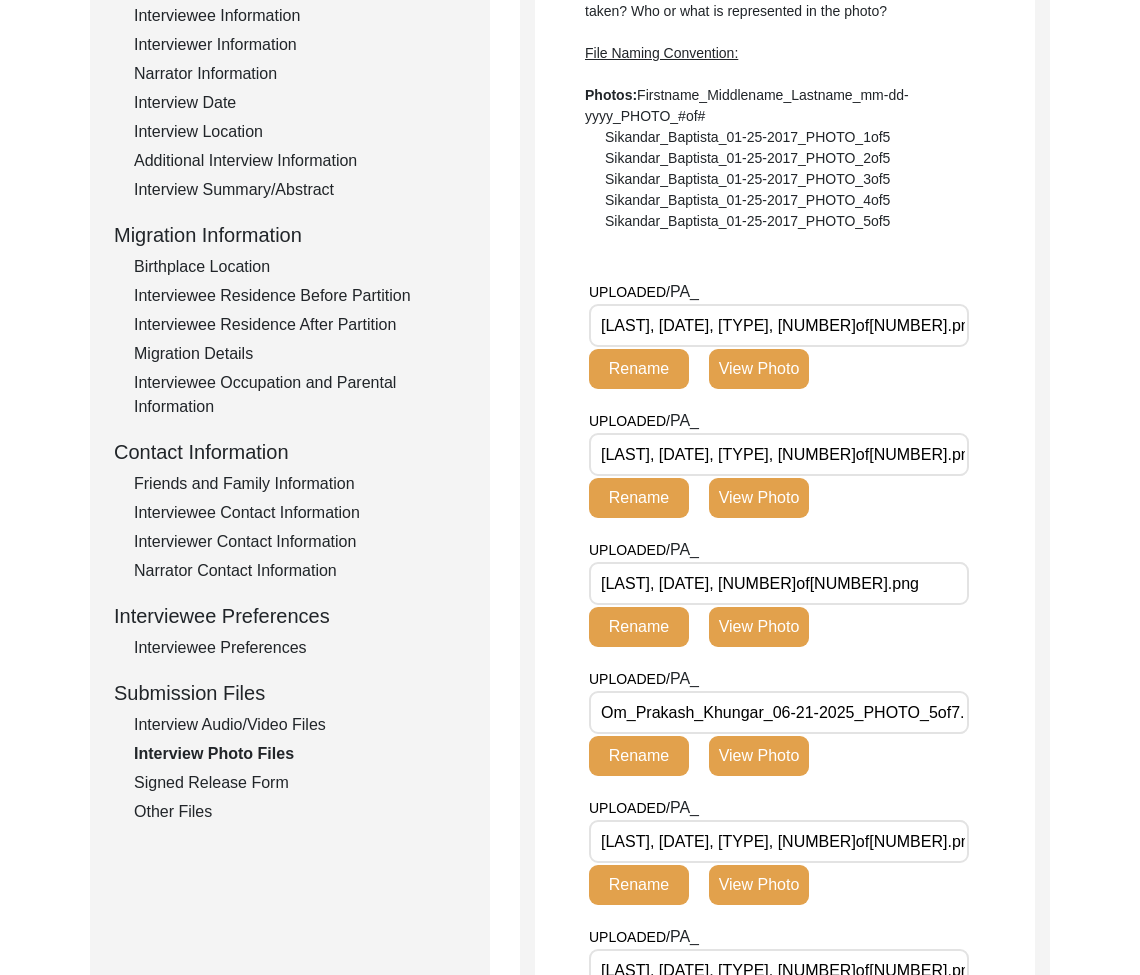 click on "Signed Release Form" at bounding box center (300, 783) 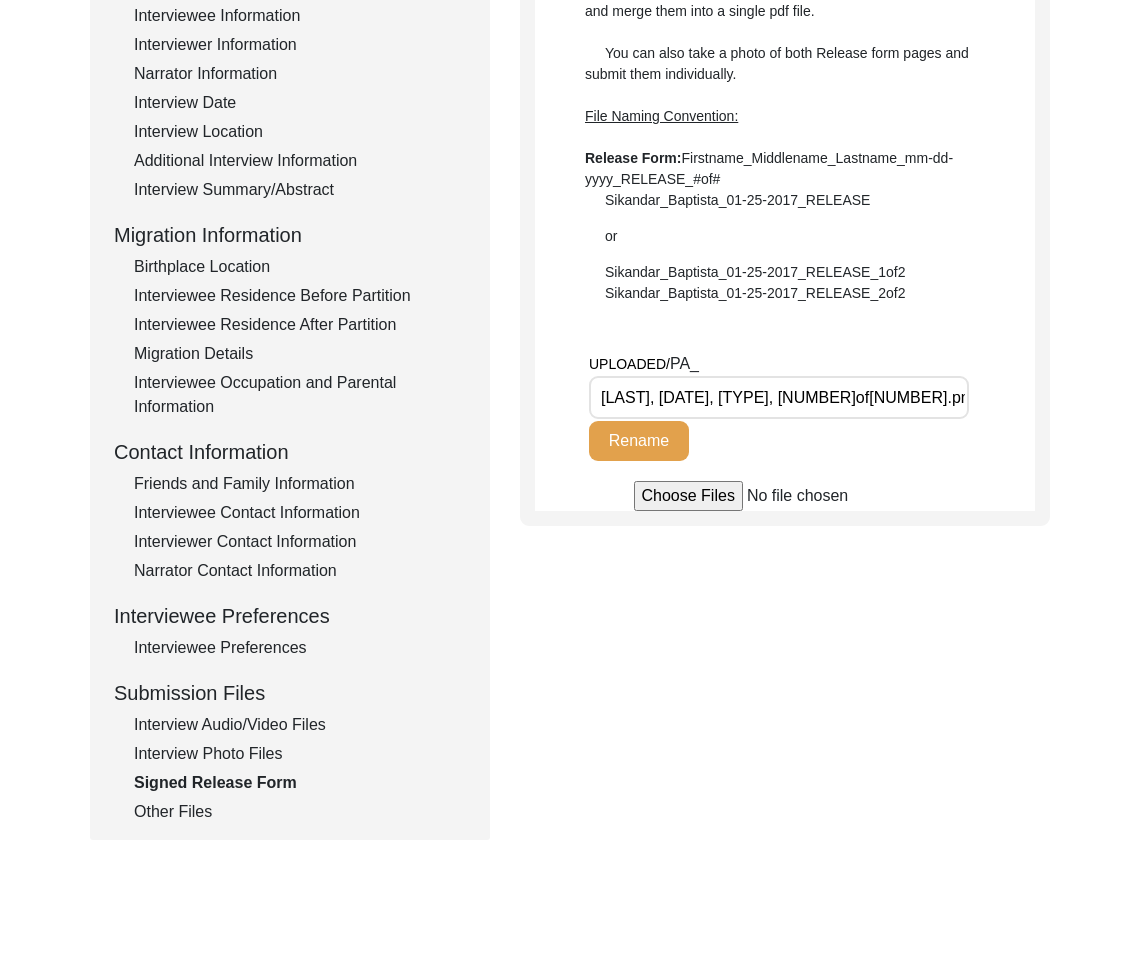 click on "[LAST], [DATE], [TYPE], [NUMBER]of[NUMBER].png" at bounding box center [779, 397] 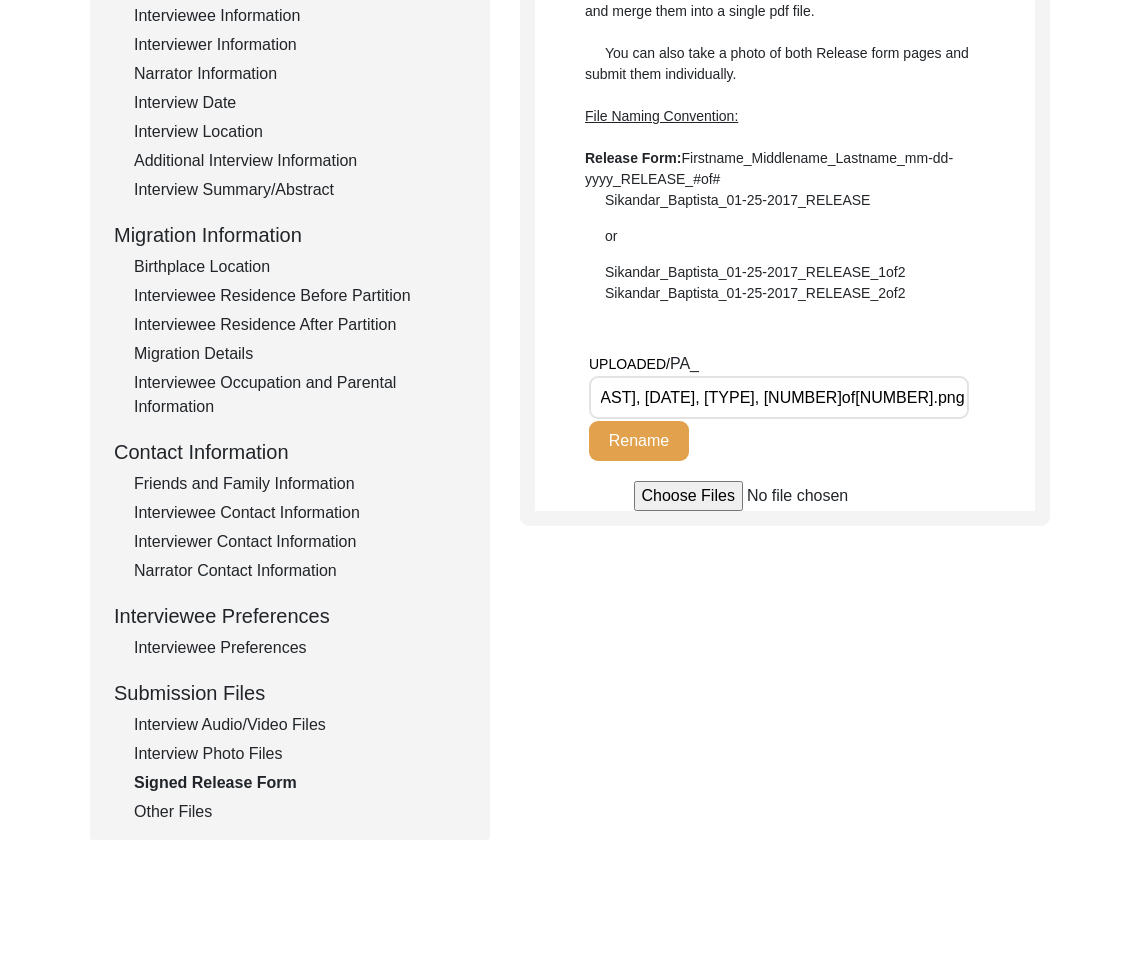 scroll, scrollTop: 0, scrollLeft: 0, axis: both 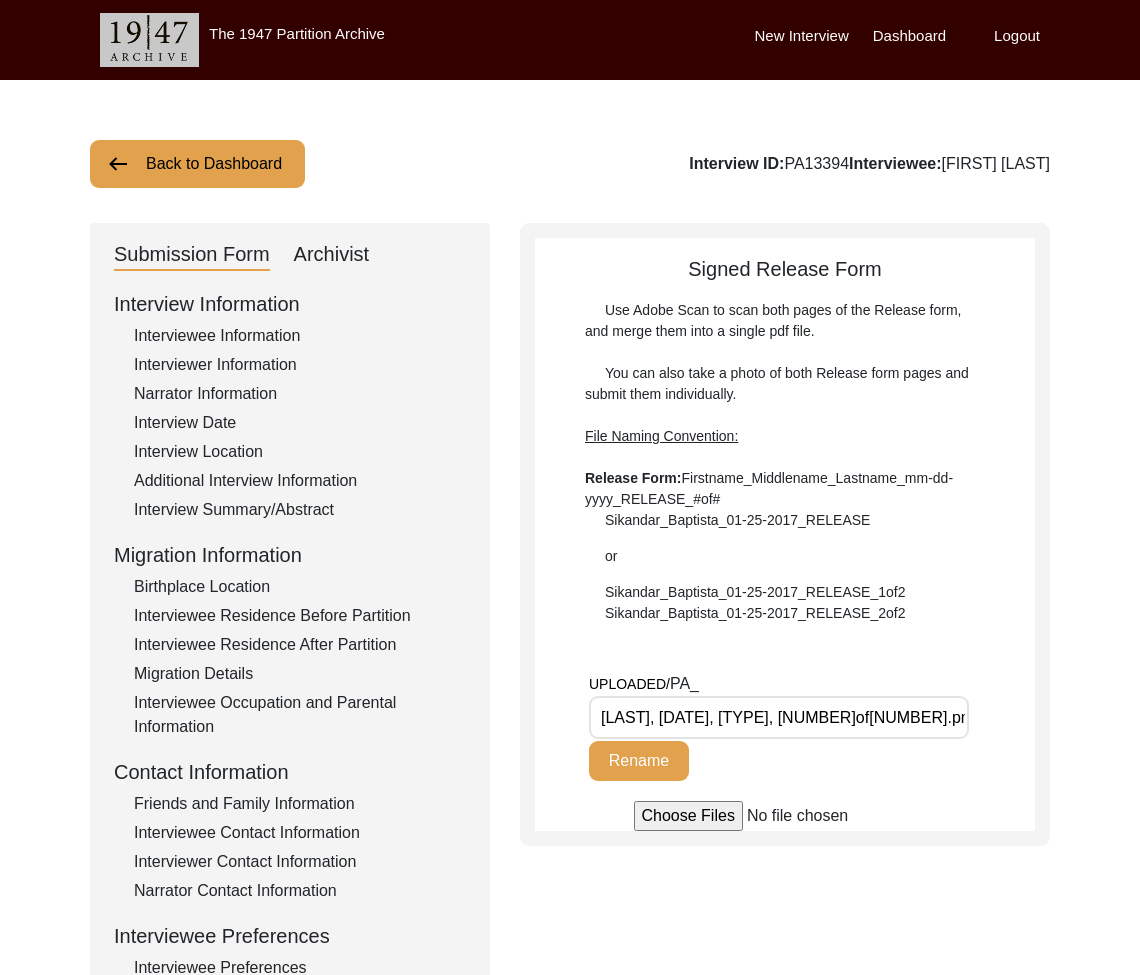 click on "Back to Dashboard" at bounding box center [197, 164] 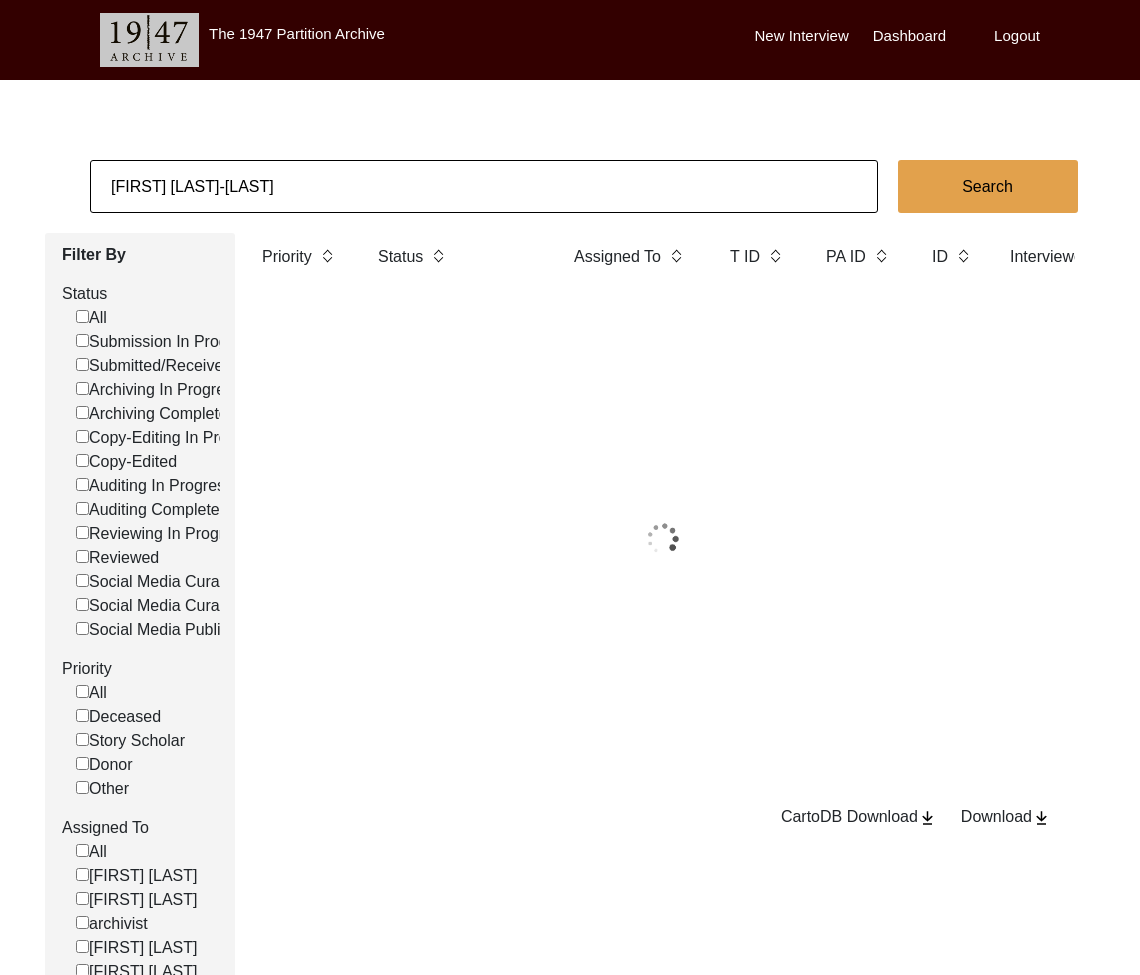 click on "[FIRST] [LAST]-[LAST]" at bounding box center (484, 186) 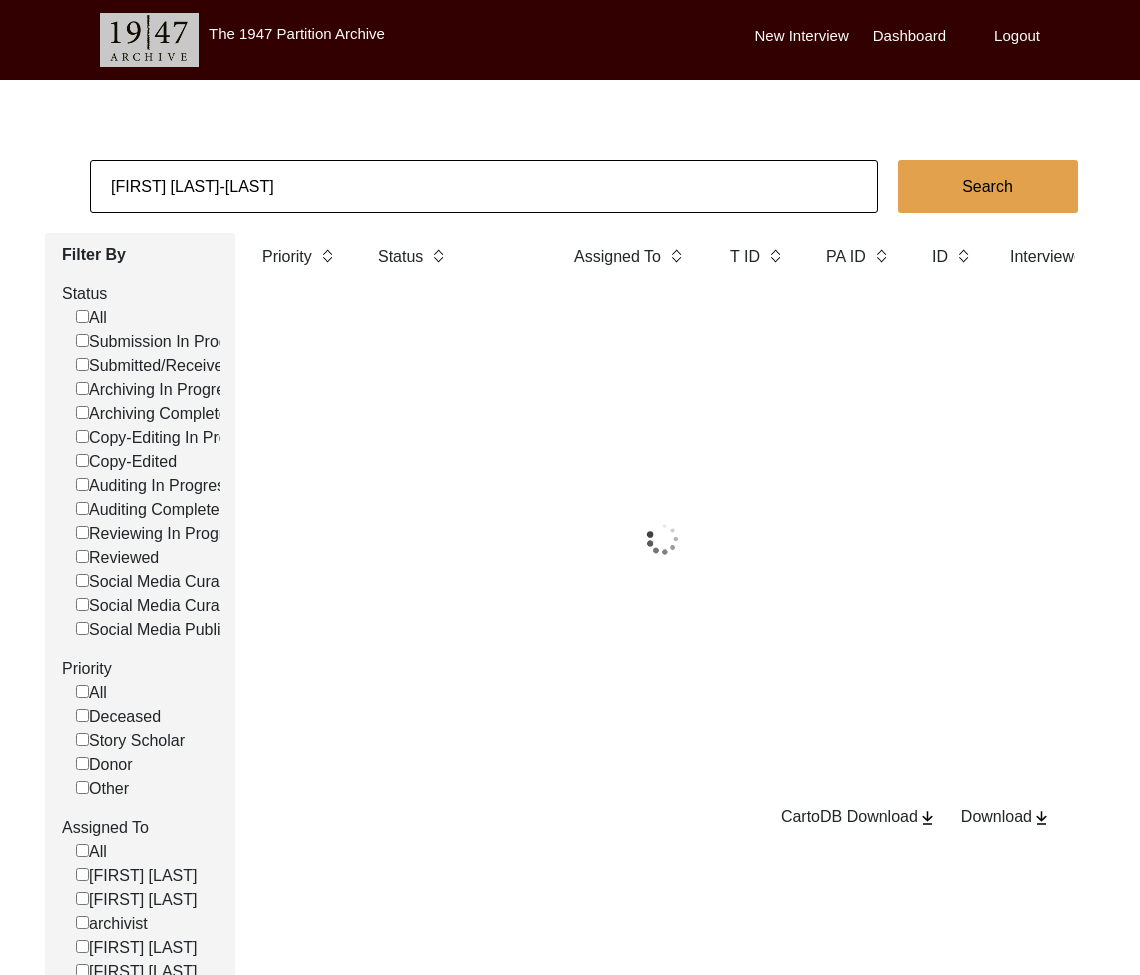 click on "[FIRST] [LAST]-[LAST]" at bounding box center [484, 186] 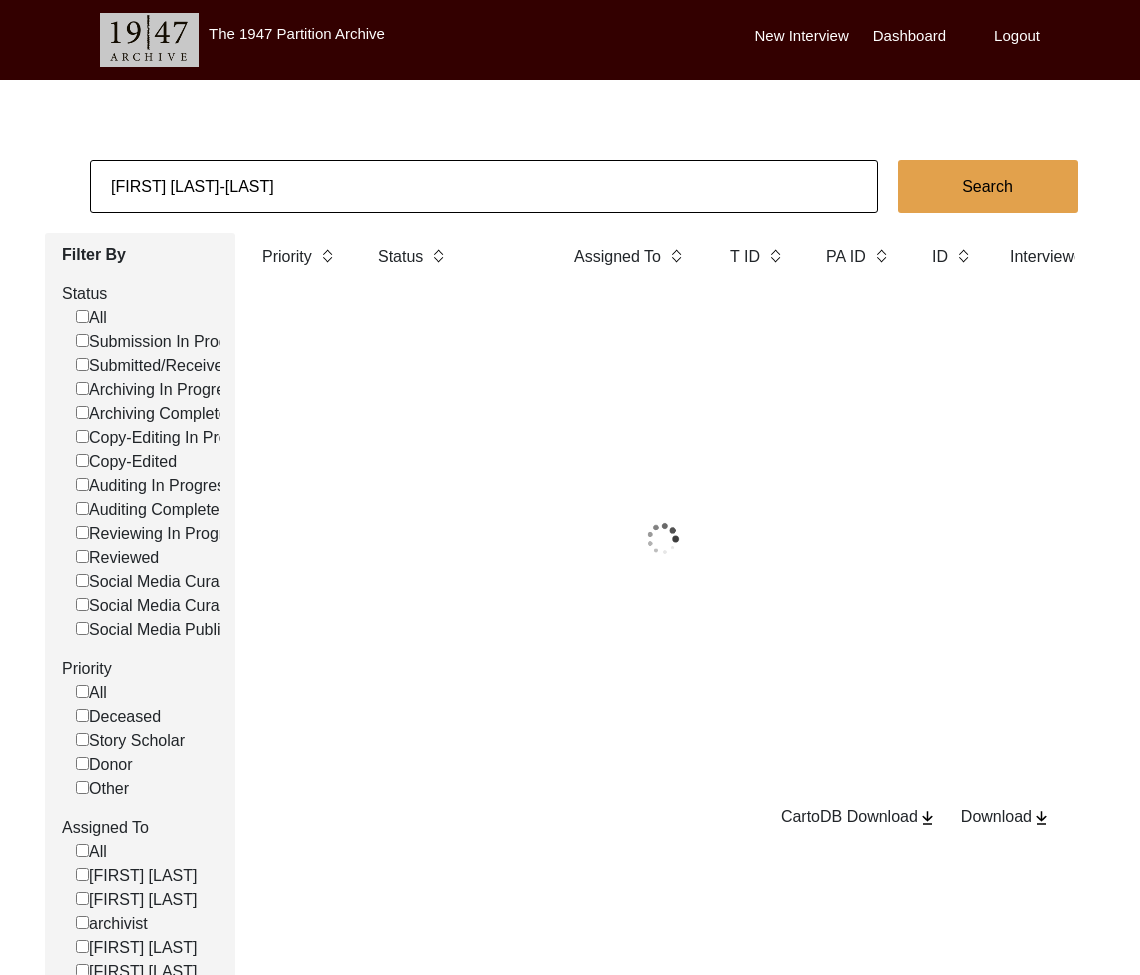 click on "[FIRST] [LAST]-[LAST]" at bounding box center [484, 186] 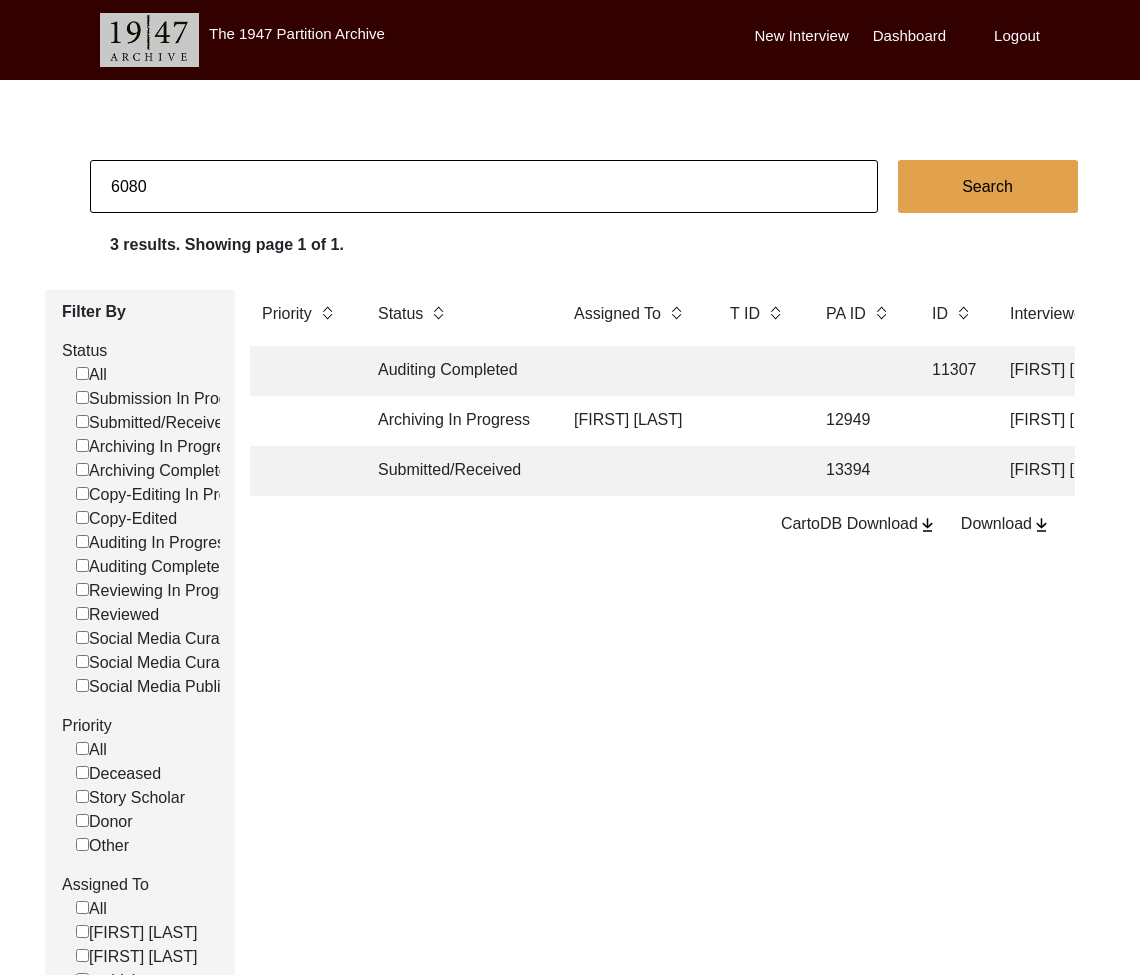 type on "6080" 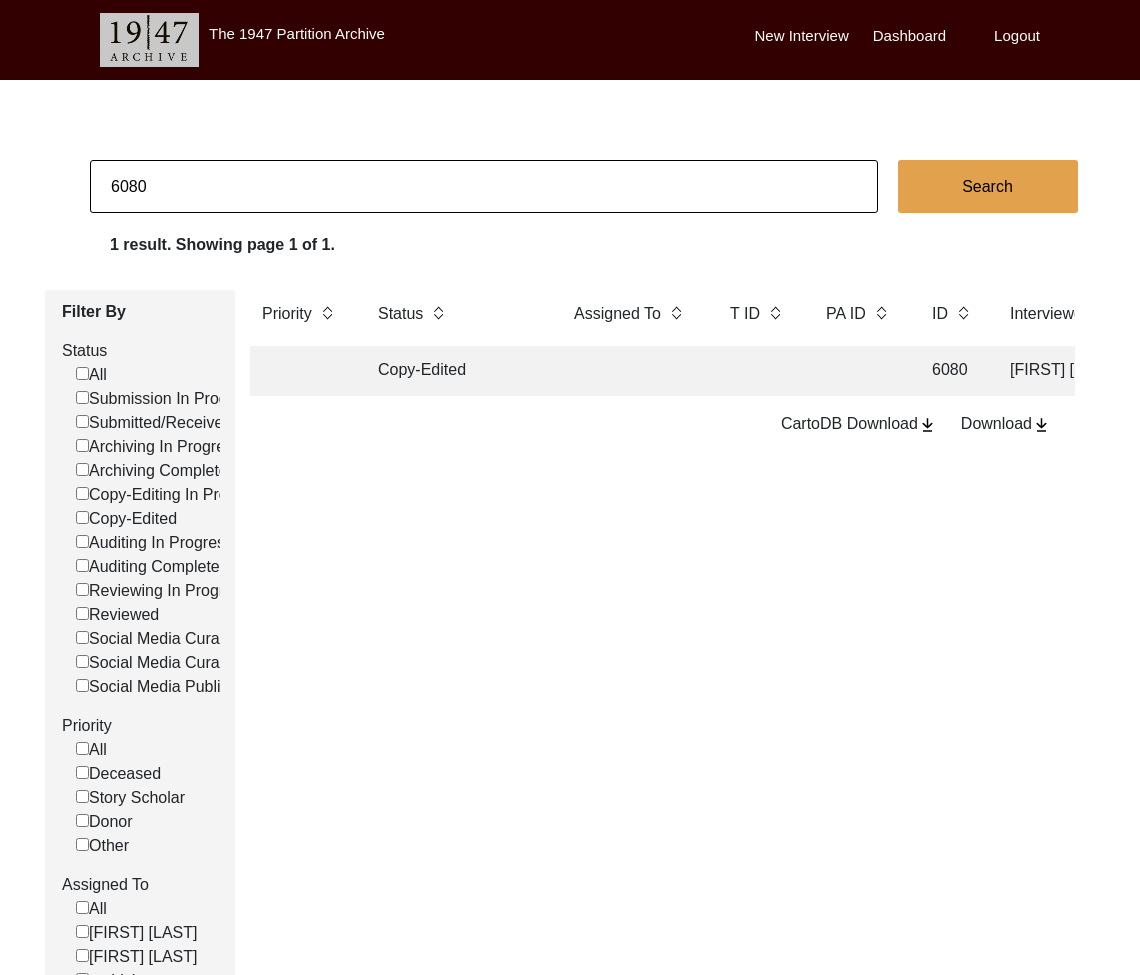 click on "Copy-Edited" at bounding box center (456, 371) 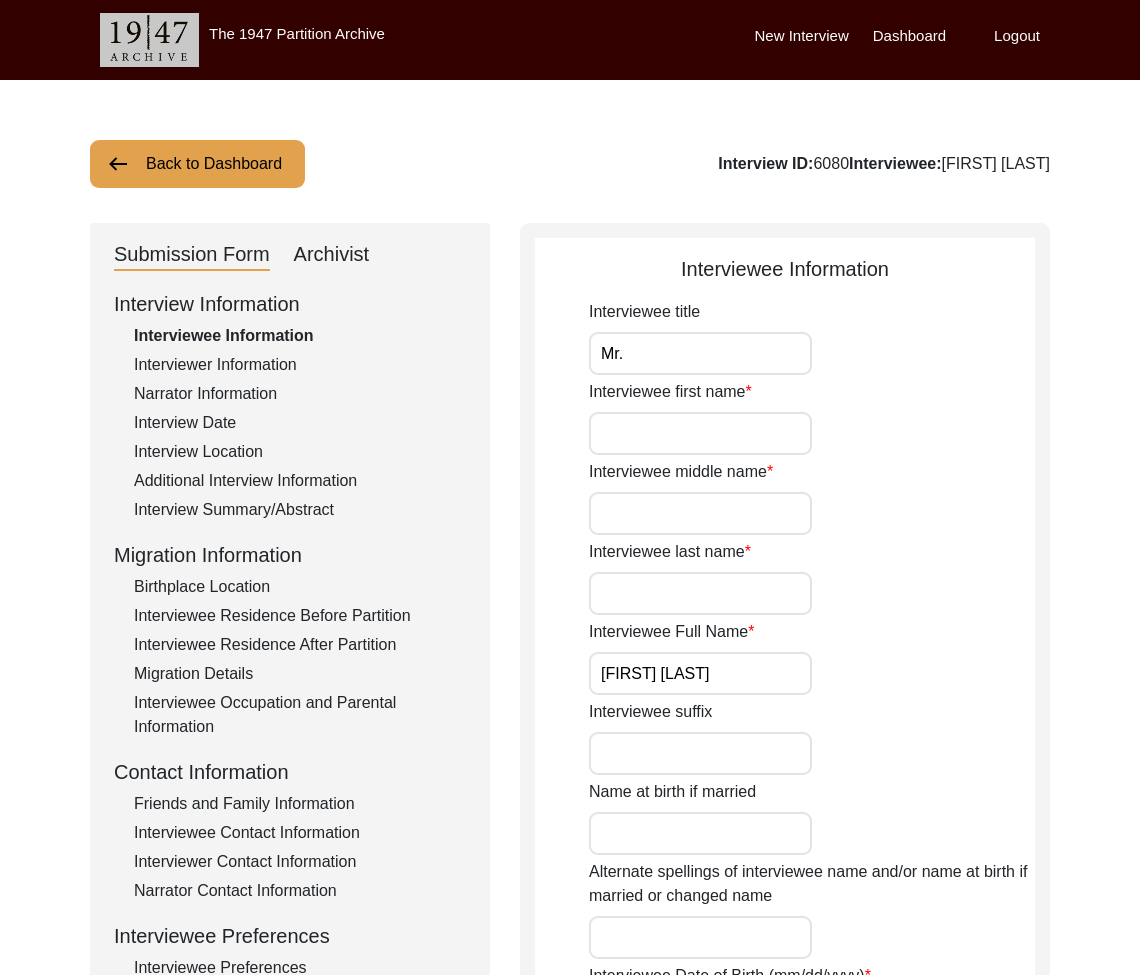 click on "Interview Date" at bounding box center (300, 423) 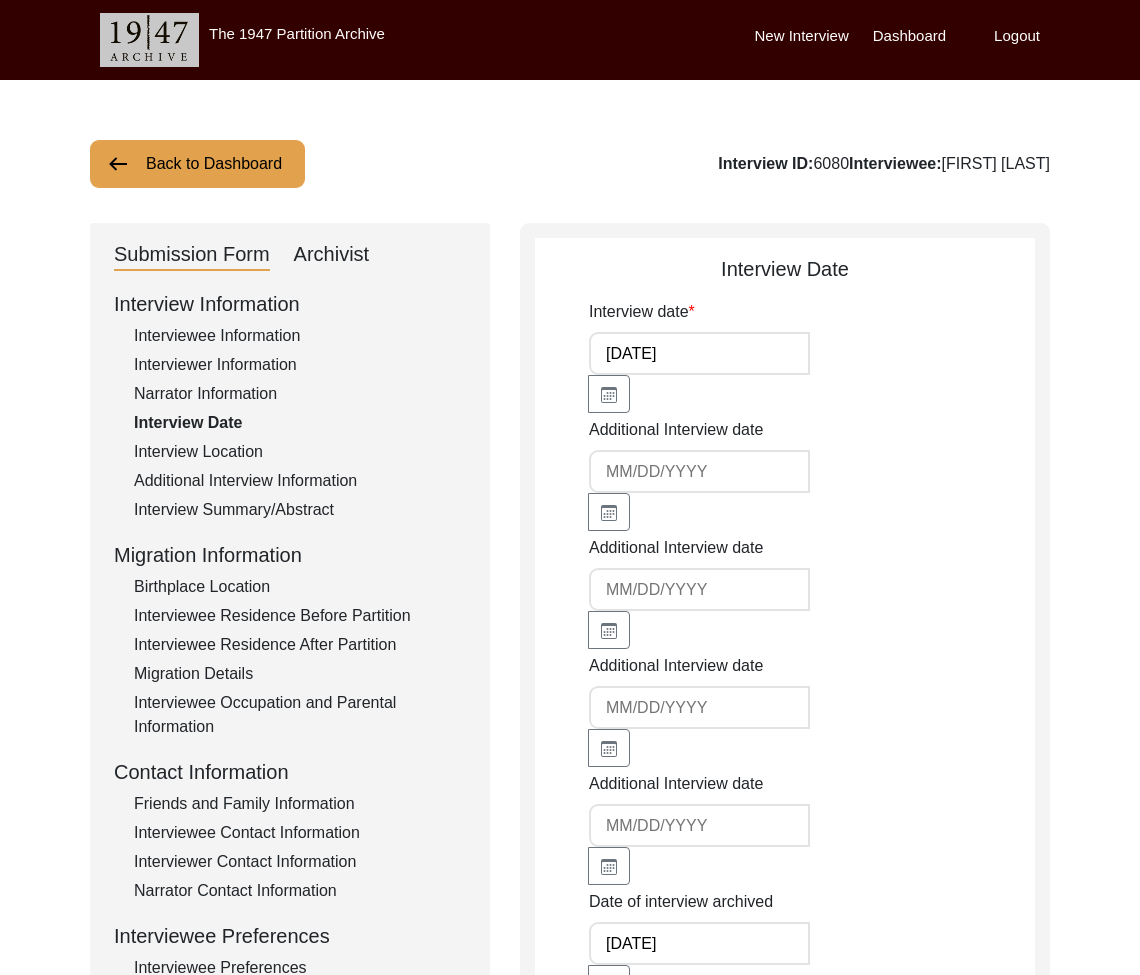 click on "Interview Location" at bounding box center (300, 452) 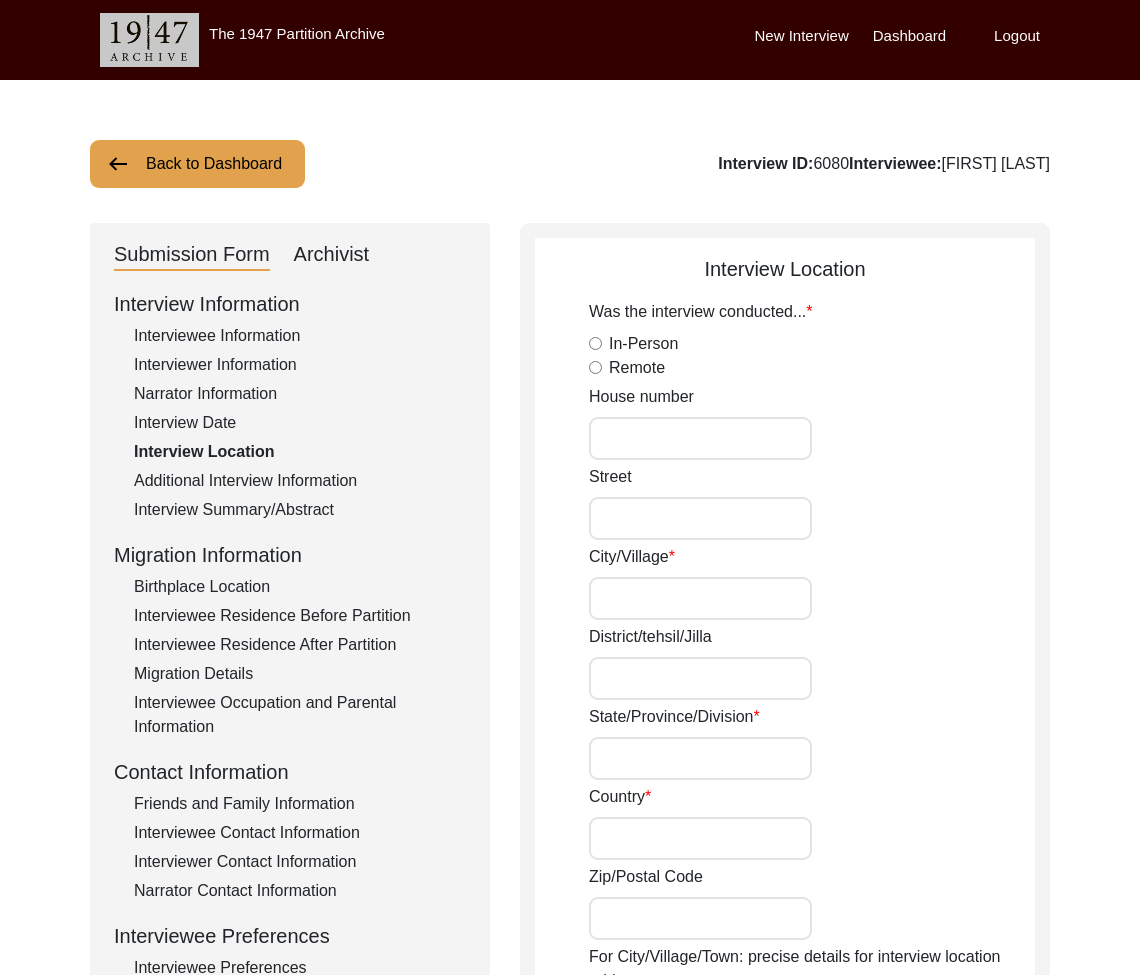 click on "Interview Information   Interviewee Information   Interviewer Information   Narrator Information   Interview Date   Interview Location   Additional Interview Information   Interview Summary/Abstract   Migration Information   Birthplace Location   Interviewee Residence Before Partition   Interviewee Residence After Partition   Migration Details   Interviewee Occupation and Parental Information   Contact Information   Friends and Family Information   Interviewee Contact Information   Interviewer Contact Information   Narrator Contact Information   Interviewee Preferences   Interviewee Preferences   Submission Files   Interview Audio/Video Files   Interview Photo Files   Signed Release Form   Other Files" at bounding box center [332, 255] 